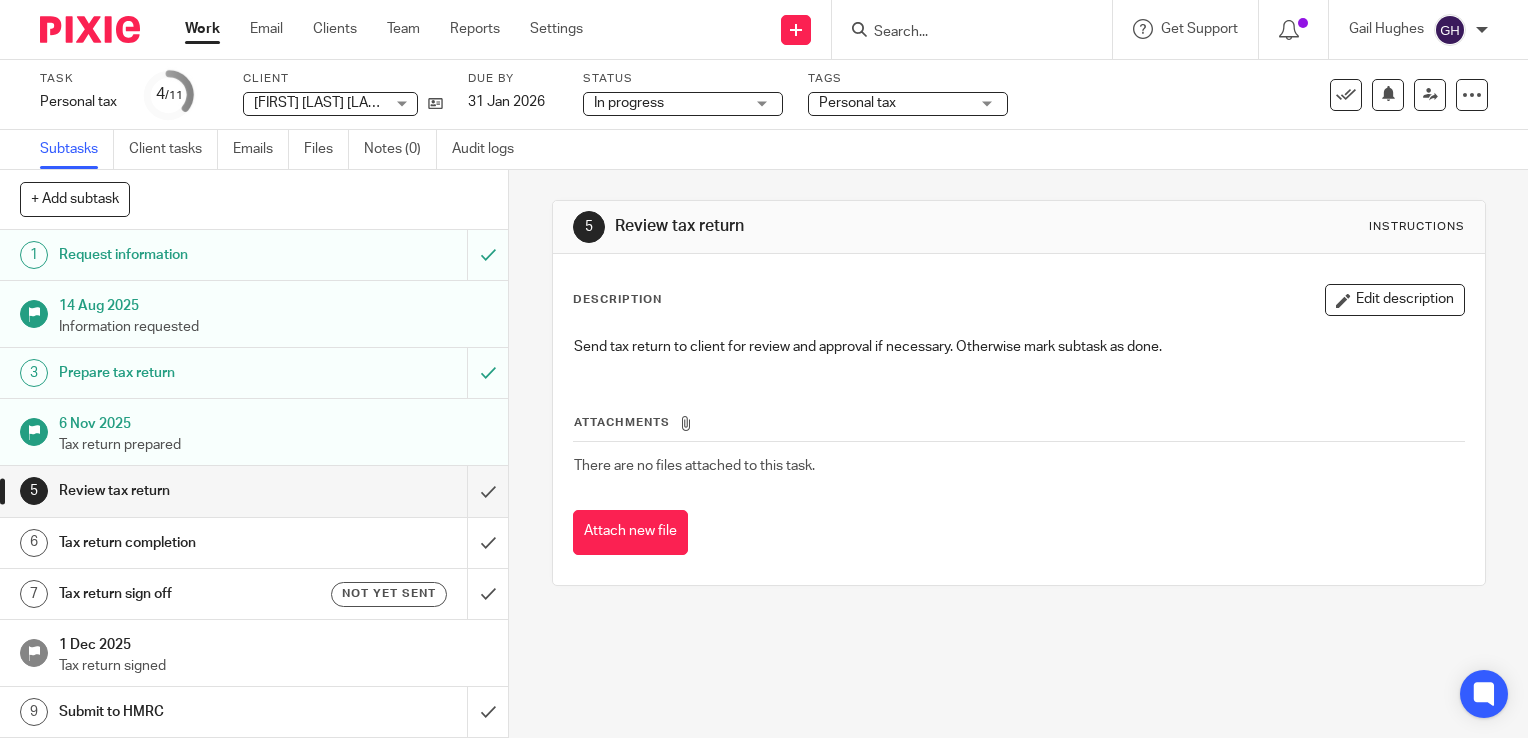 scroll, scrollTop: 0, scrollLeft: 0, axis: both 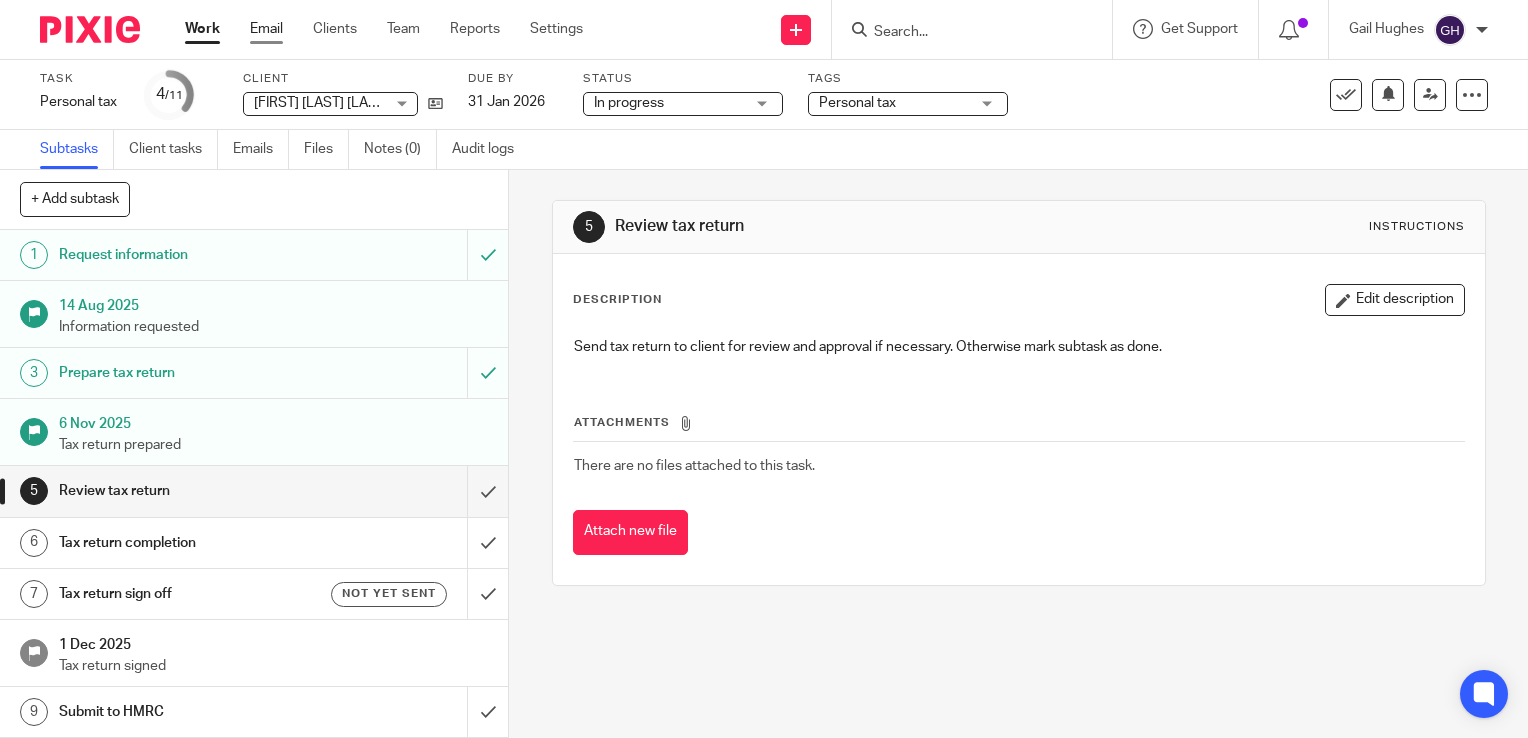 click on "Email" at bounding box center (266, 29) 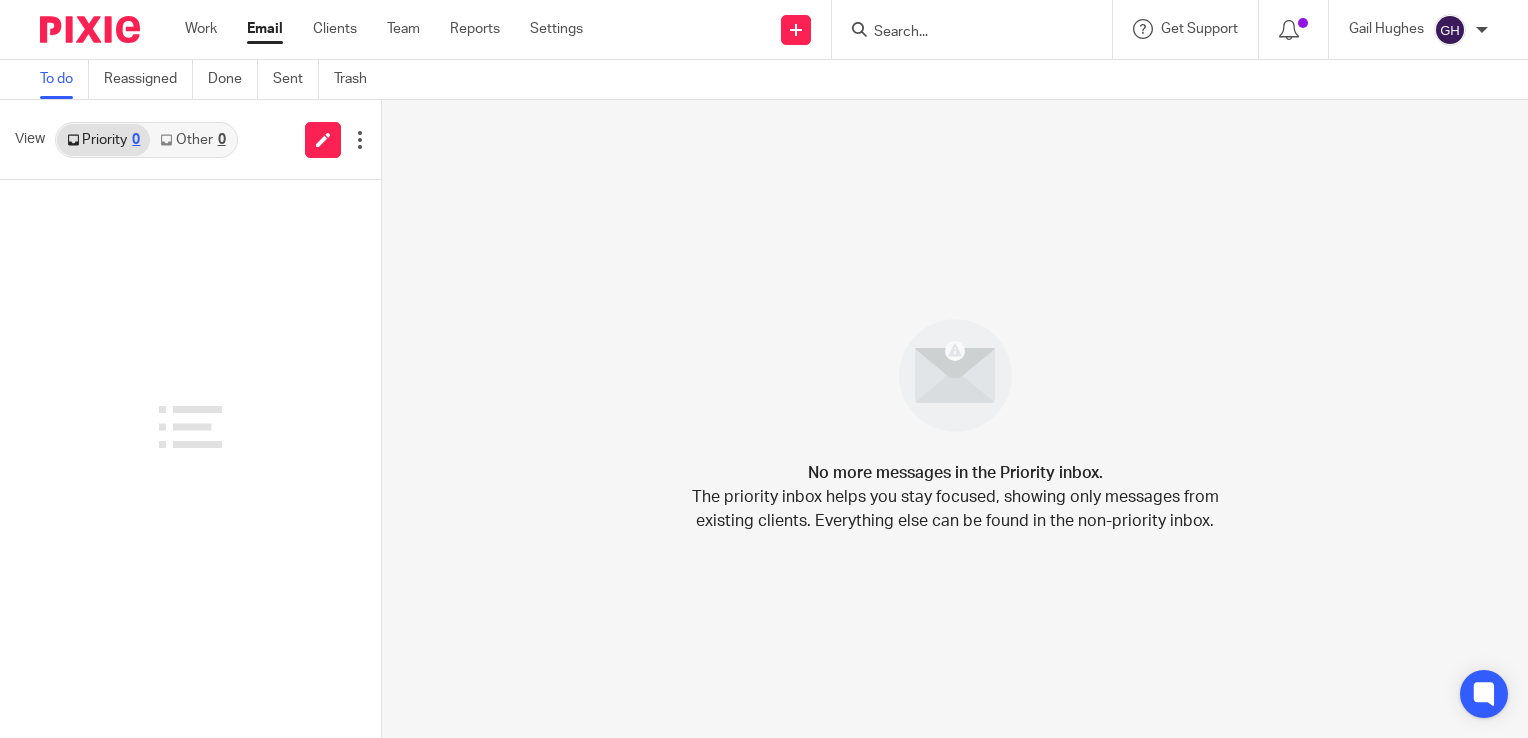 scroll, scrollTop: 0, scrollLeft: 0, axis: both 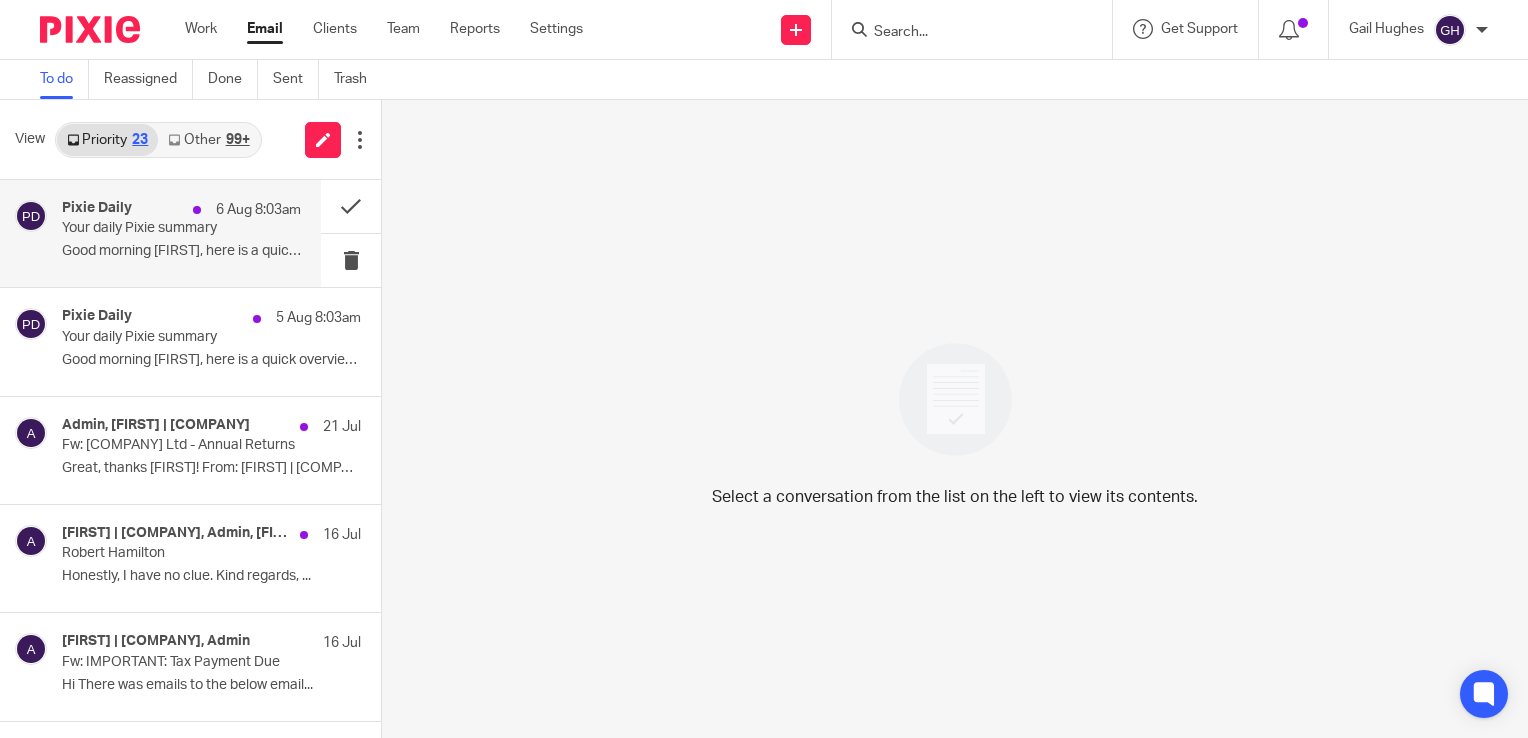click on "Good morning [FIRST], here is a quick overview of..." at bounding box center [181, 251] 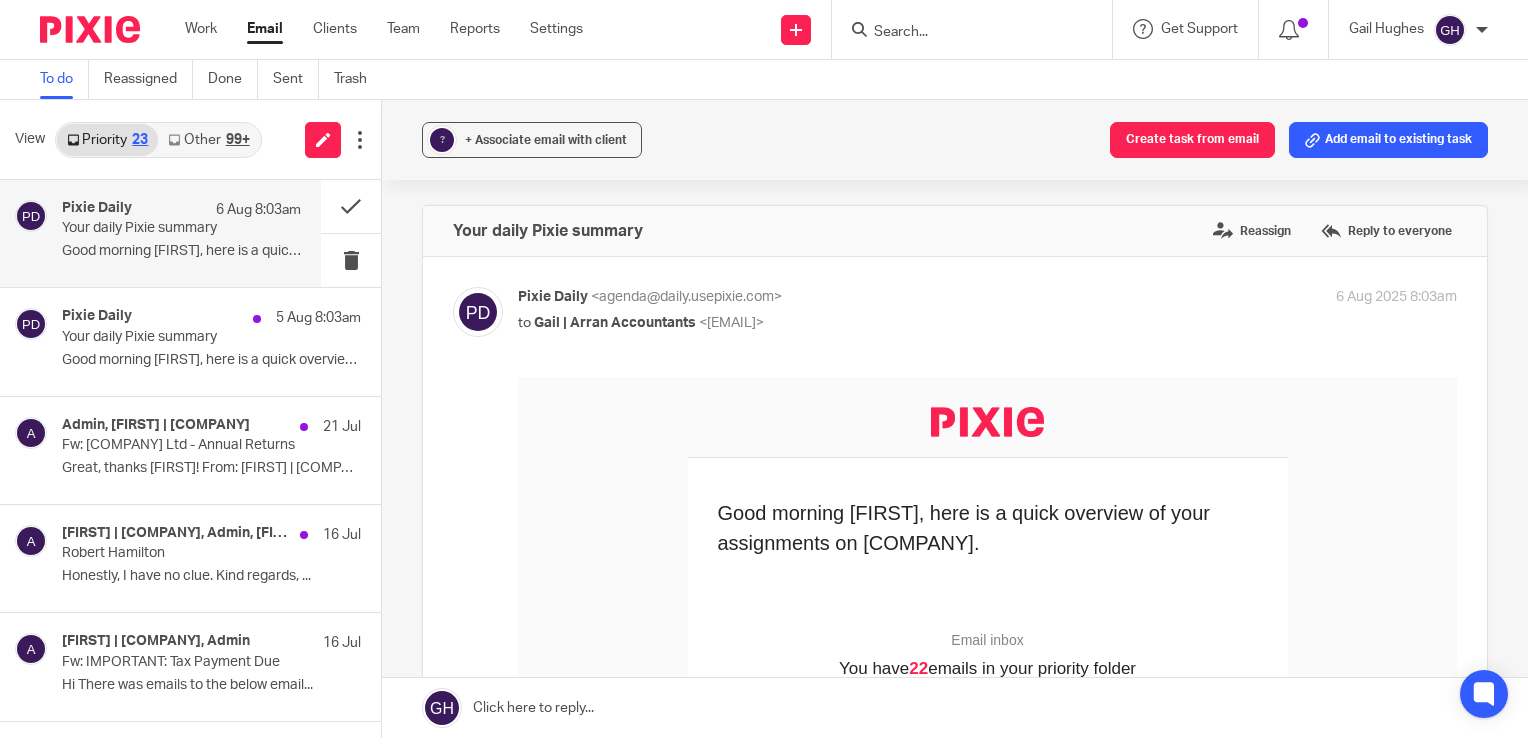 scroll, scrollTop: 0, scrollLeft: 0, axis: both 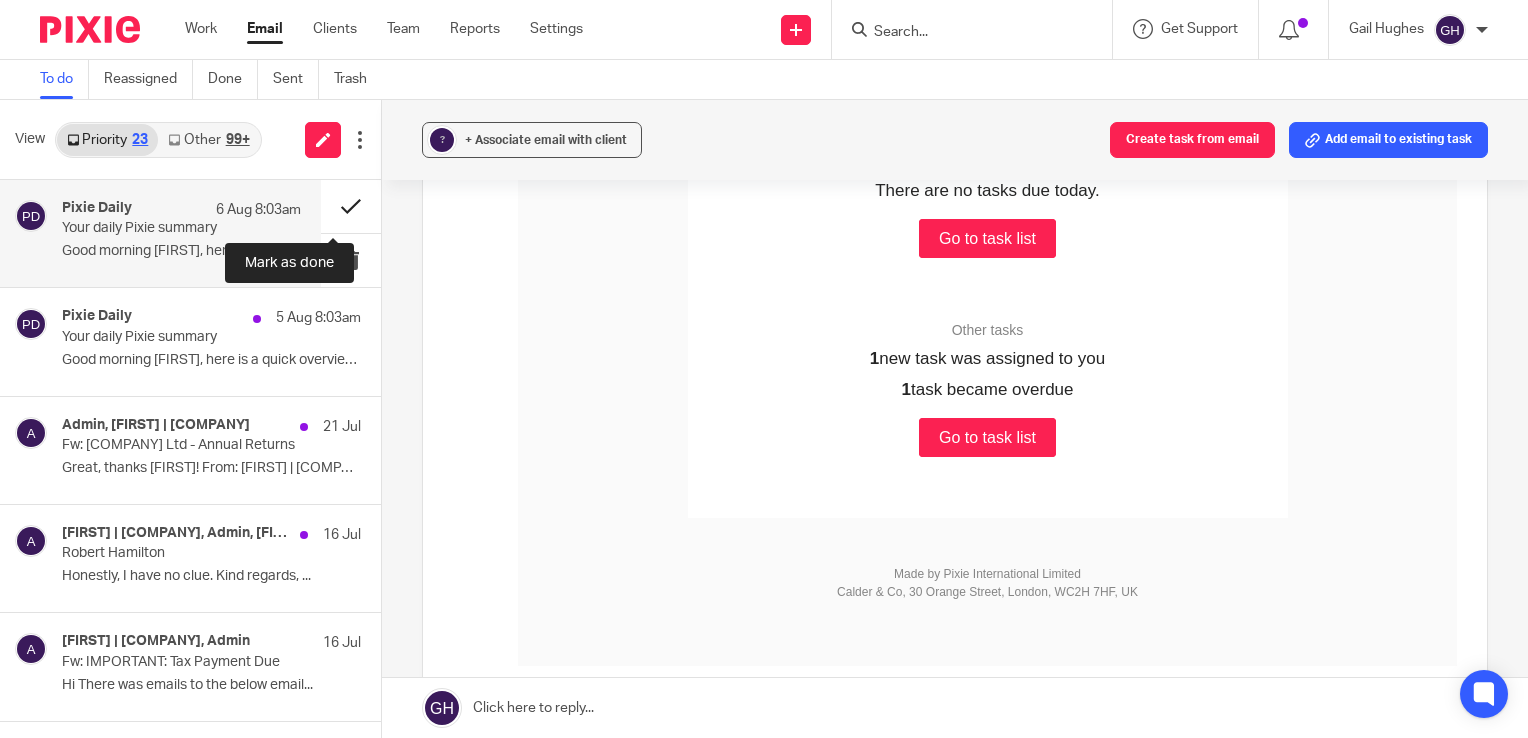 click at bounding box center [351, 206] 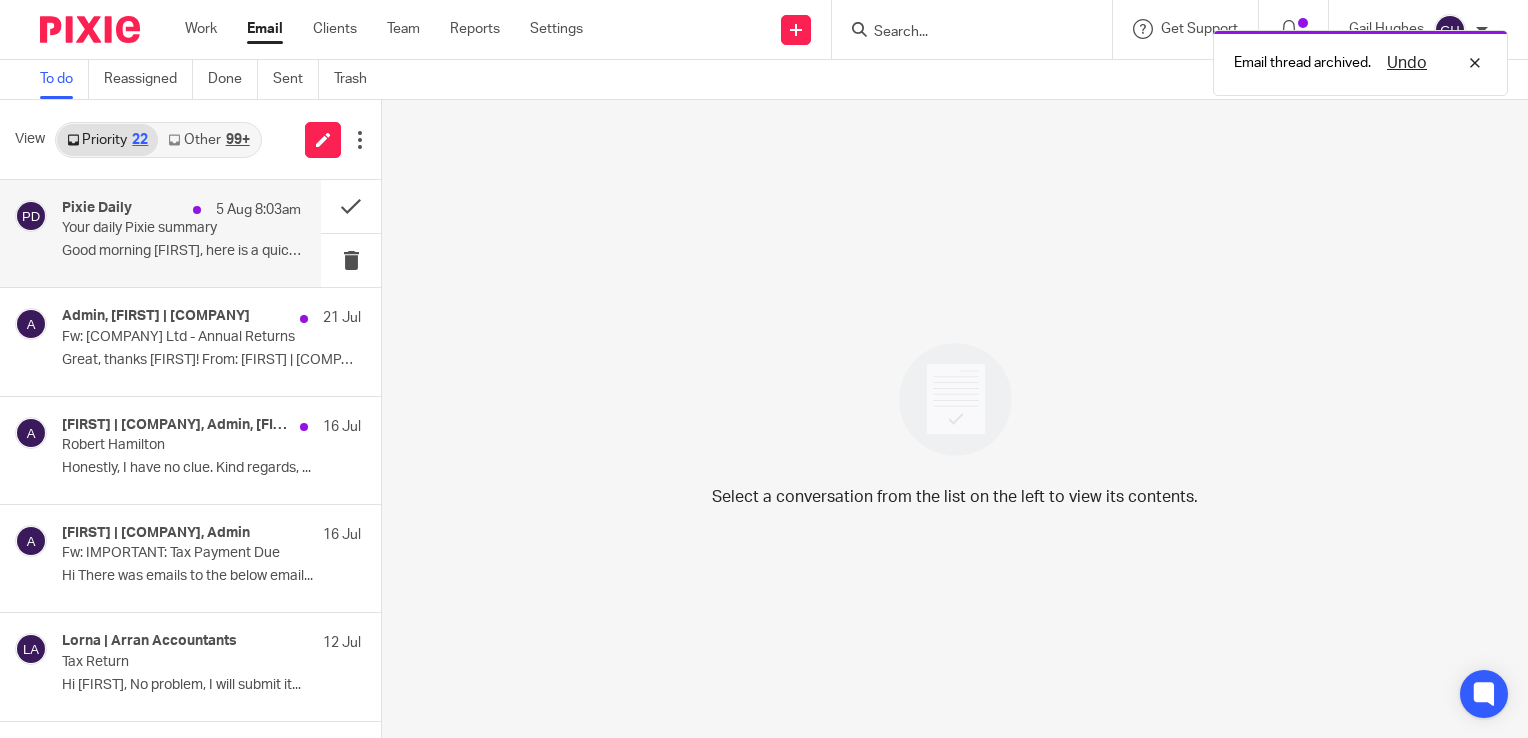 click on "Good morning Gail, here is a quick overview of..." at bounding box center [181, 251] 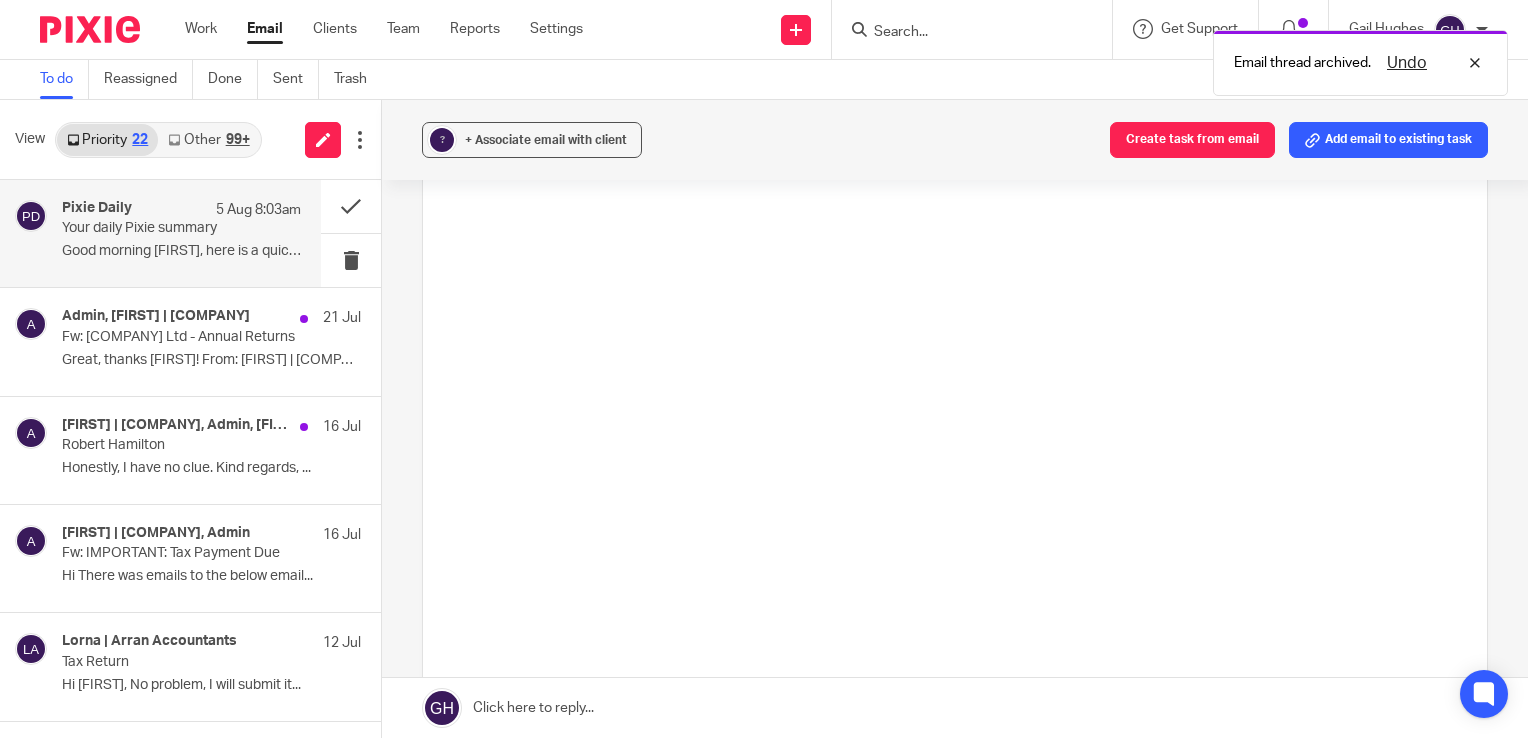 scroll, scrollTop: 0, scrollLeft: 0, axis: both 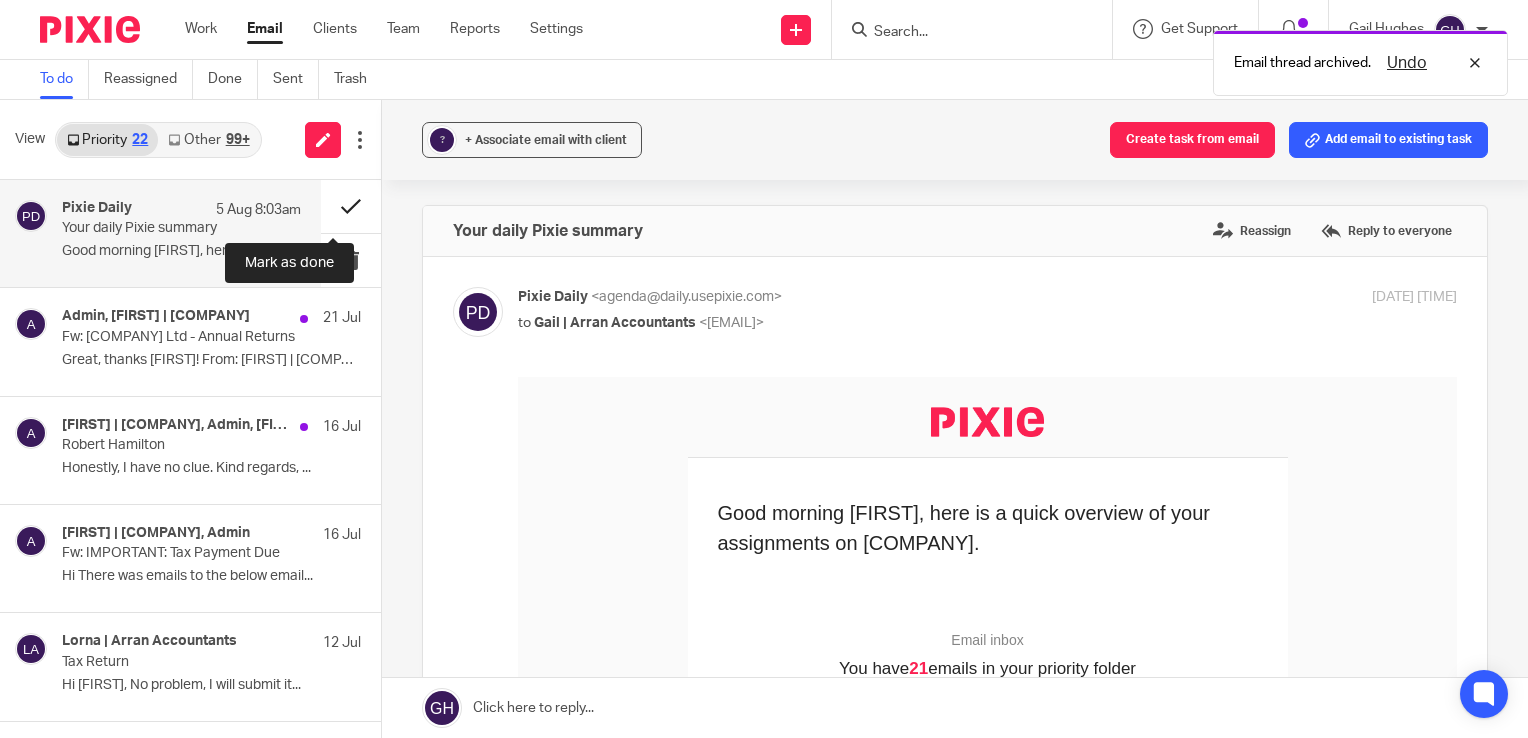 click at bounding box center [351, 206] 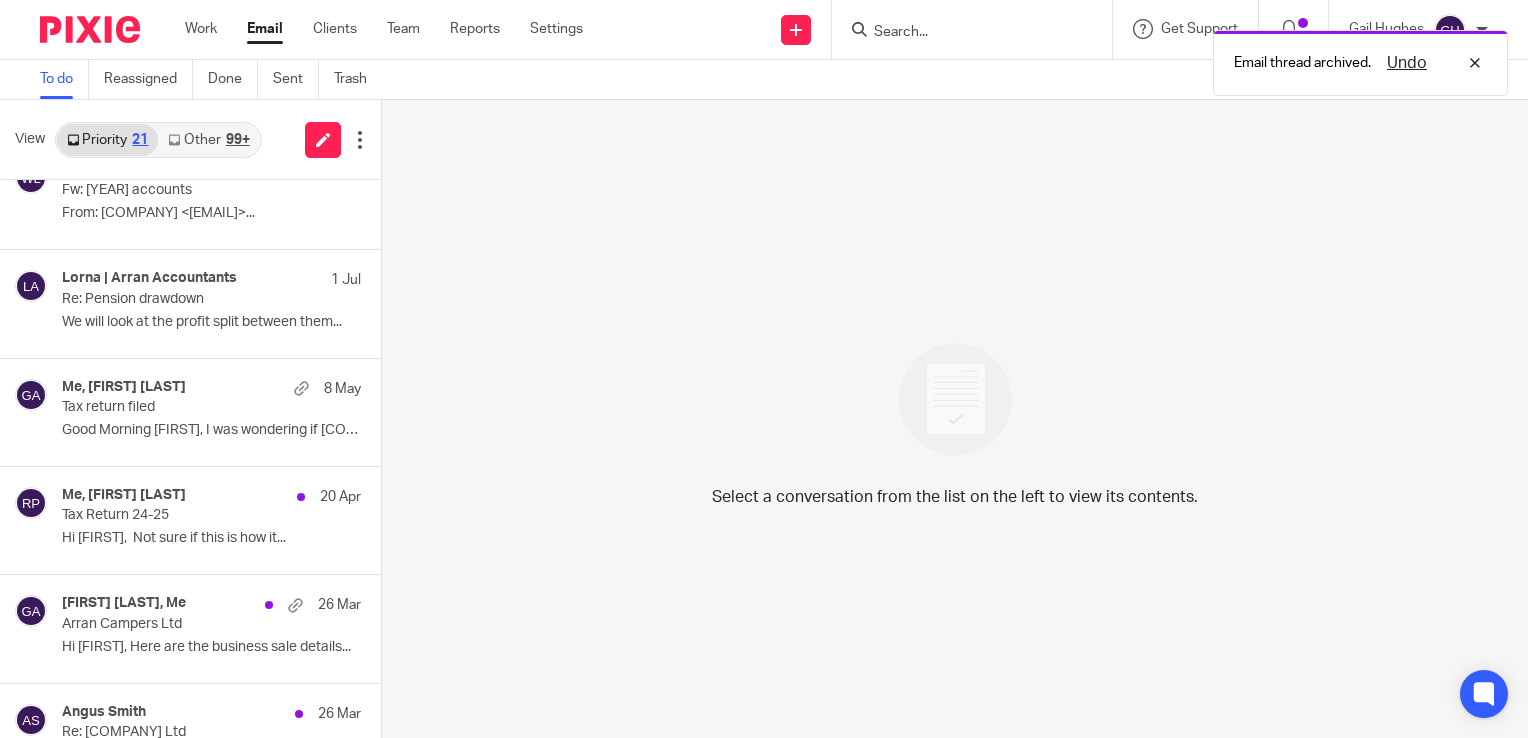 scroll, scrollTop: 584, scrollLeft: 0, axis: vertical 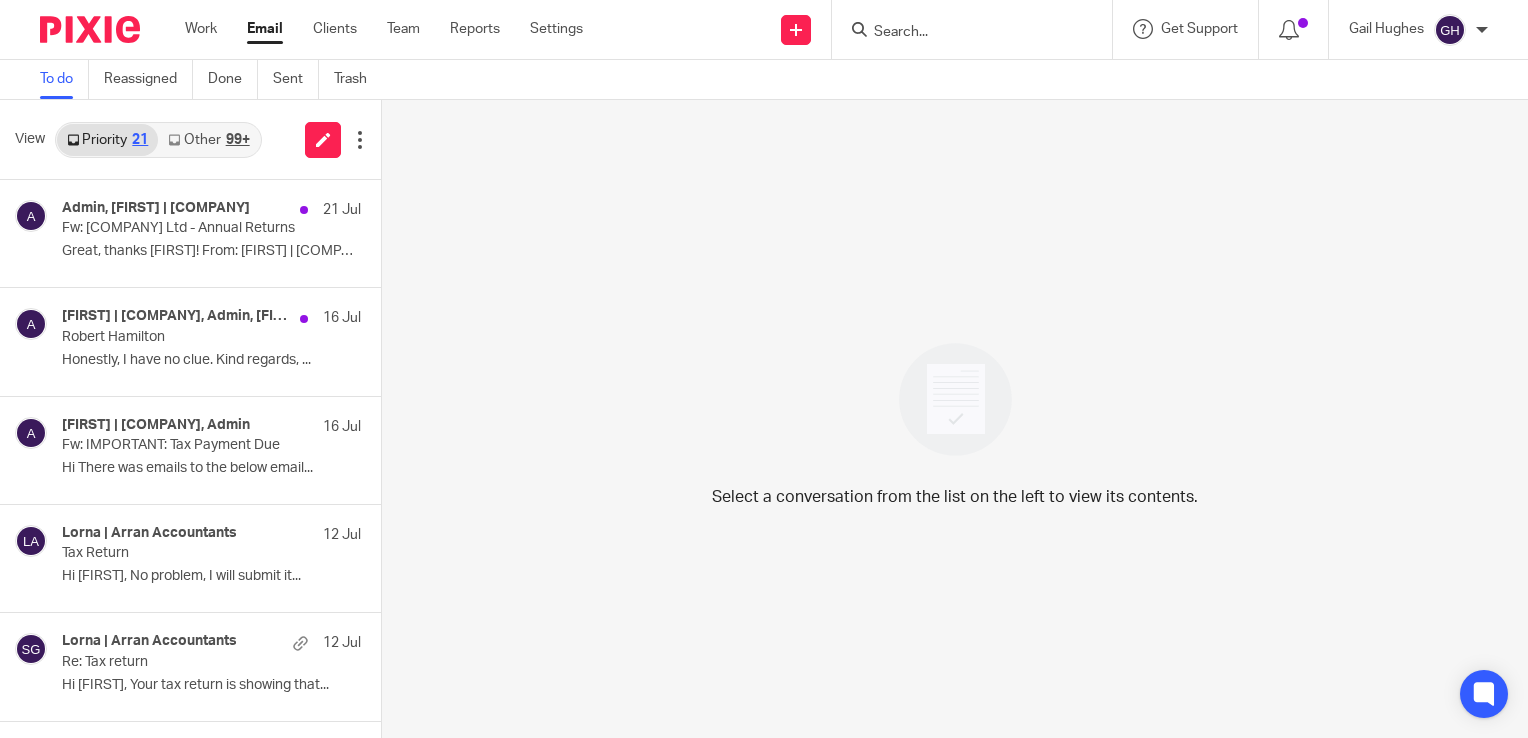 click on "Other
99+" at bounding box center [208, 140] 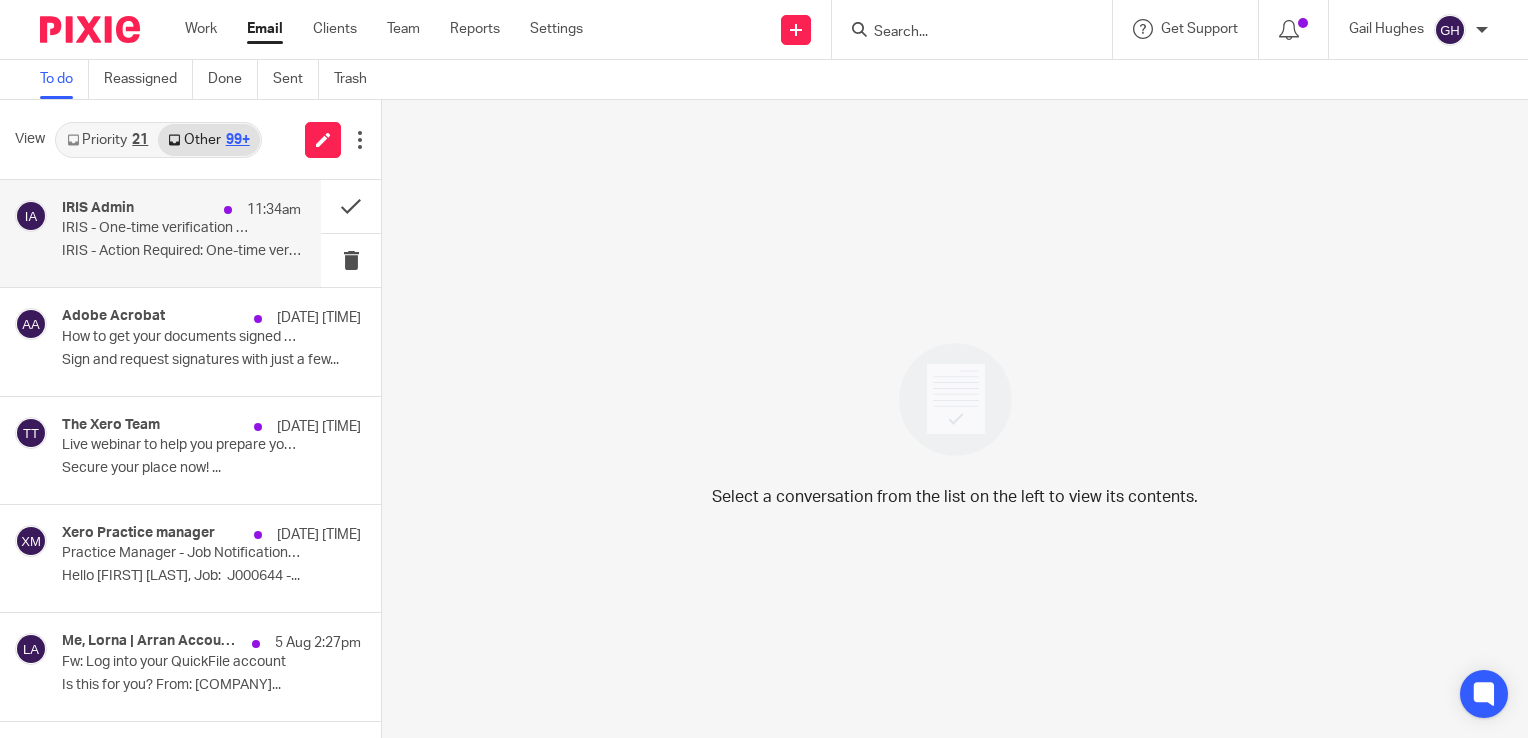click on "IRIS - Action Required: One-time verification..." at bounding box center (181, 251) 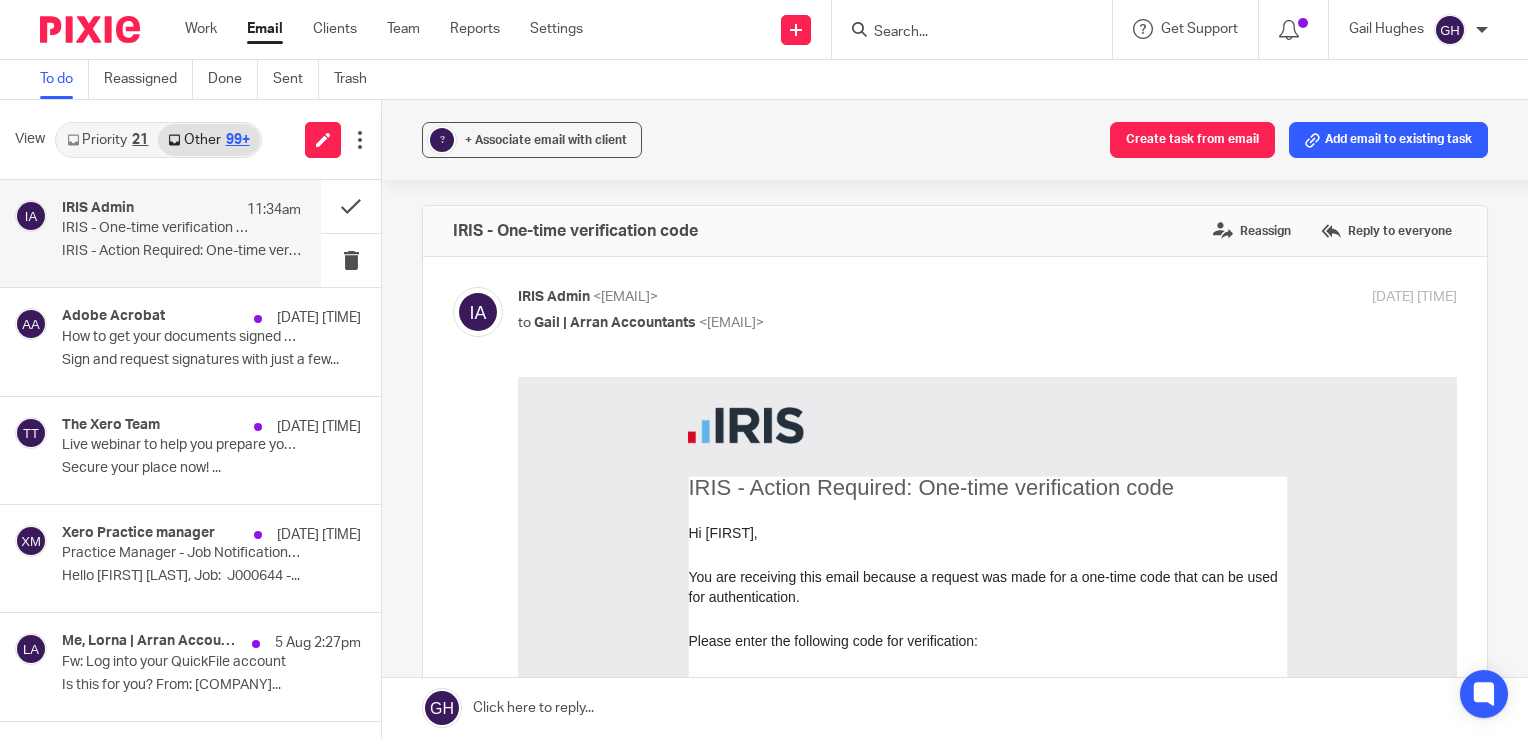 scroll, scrollTop: 0, scrollLeft: 0, axis: both 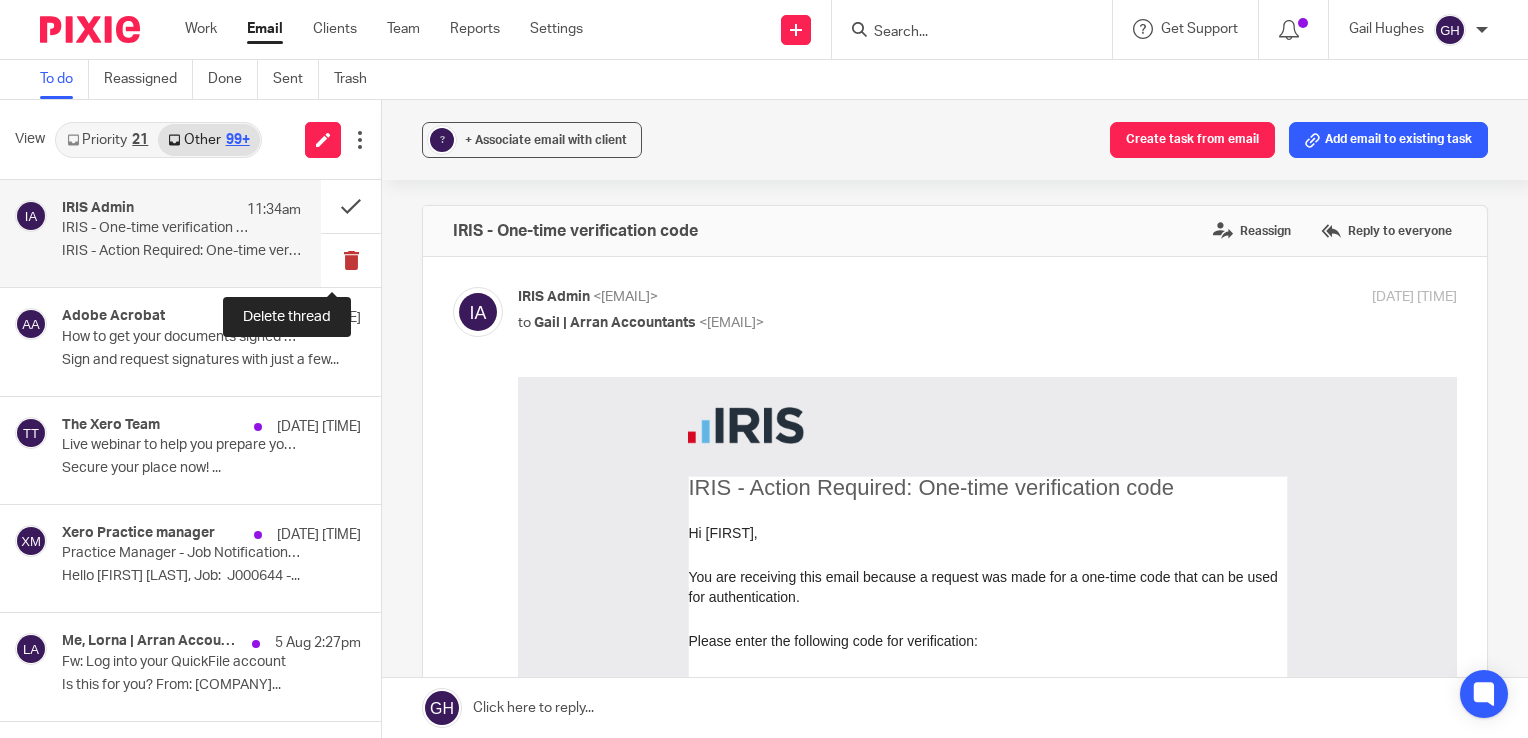 click at bounding box center [351, 260] 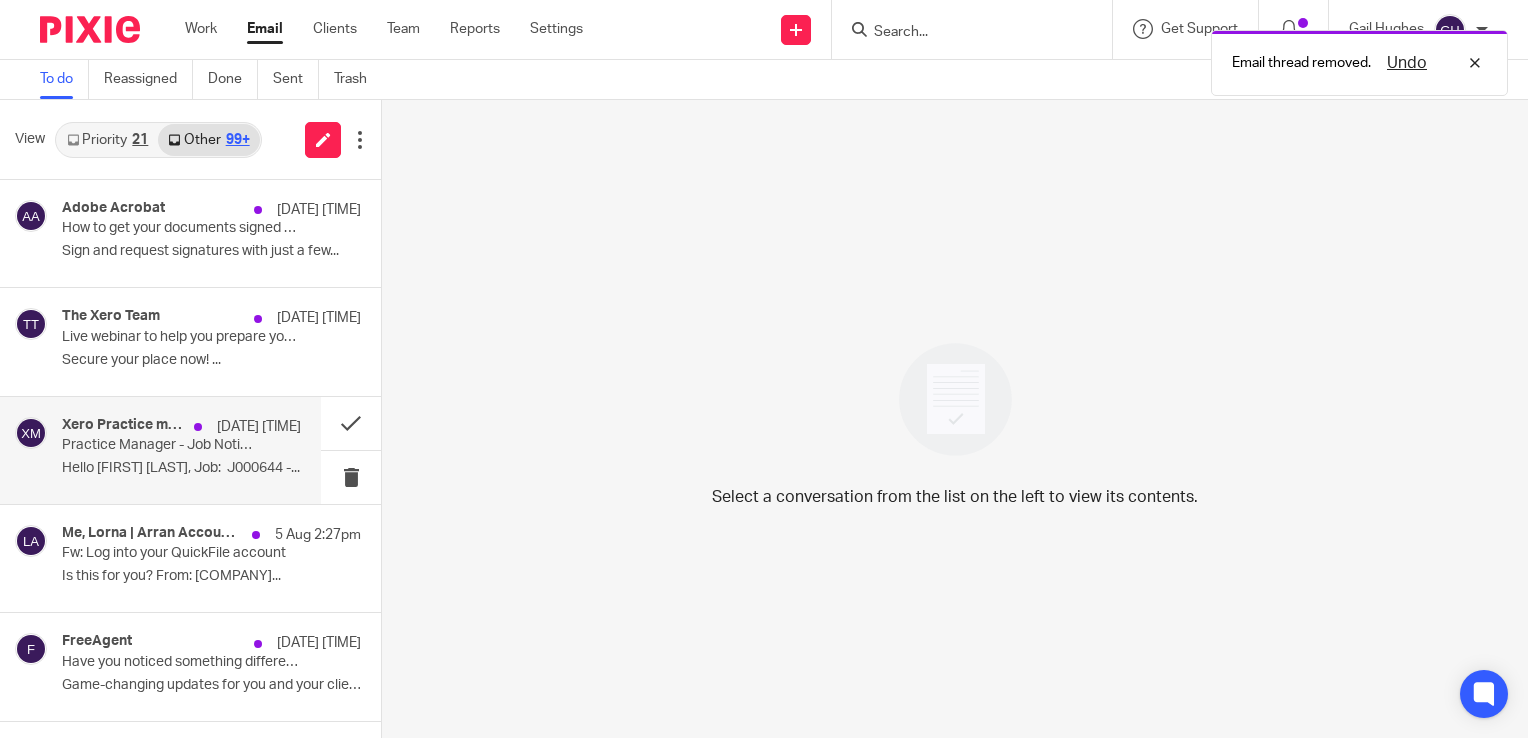 click on "Xero Practice manager
6 Aug 9:41am   Practice Manager - Job Notification - J000644 - VAT Return   Hello Gail Hughes,    Job:  J000644 -..." at bounding box center (181, 450) 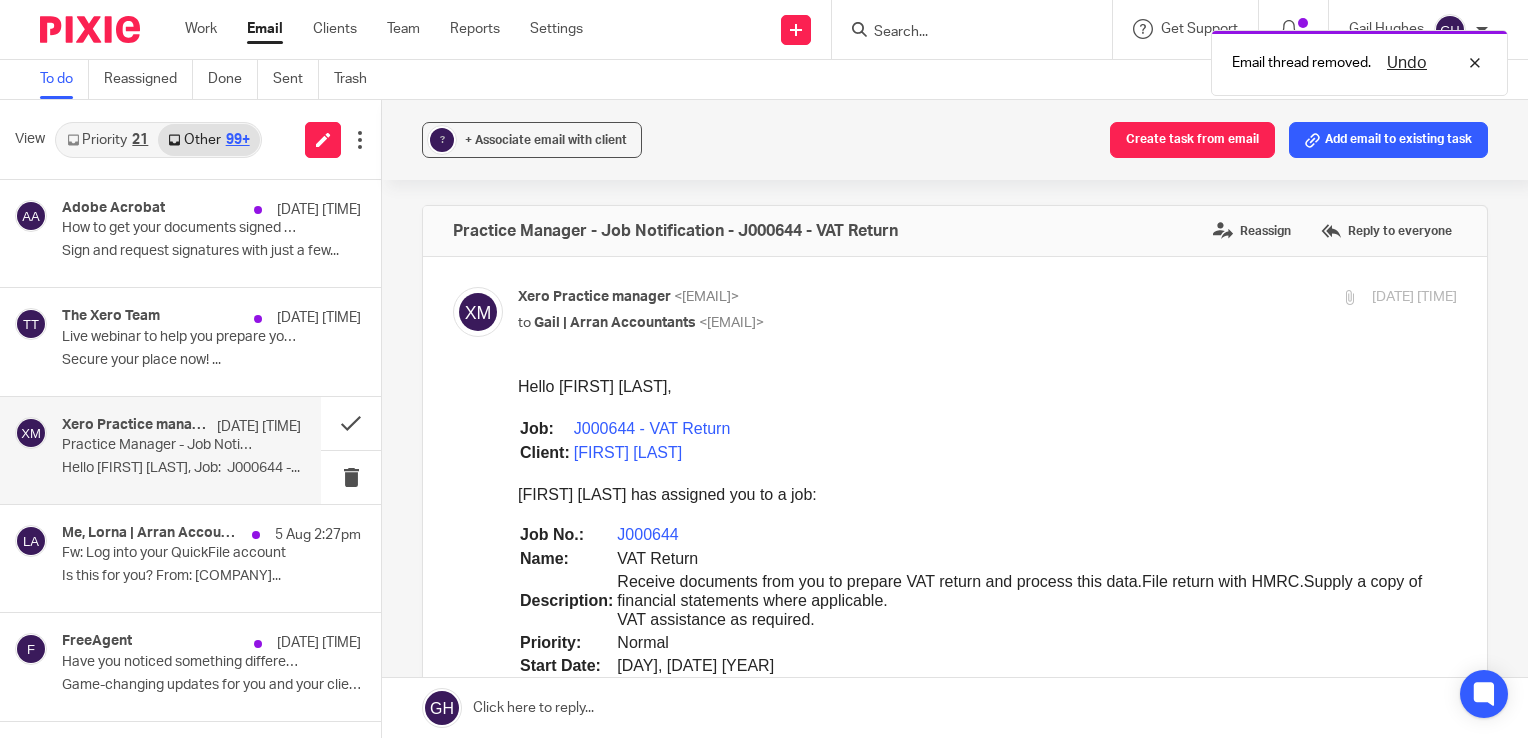 scroll, scrollTop: 0, scrollLeft: 0, axis: both 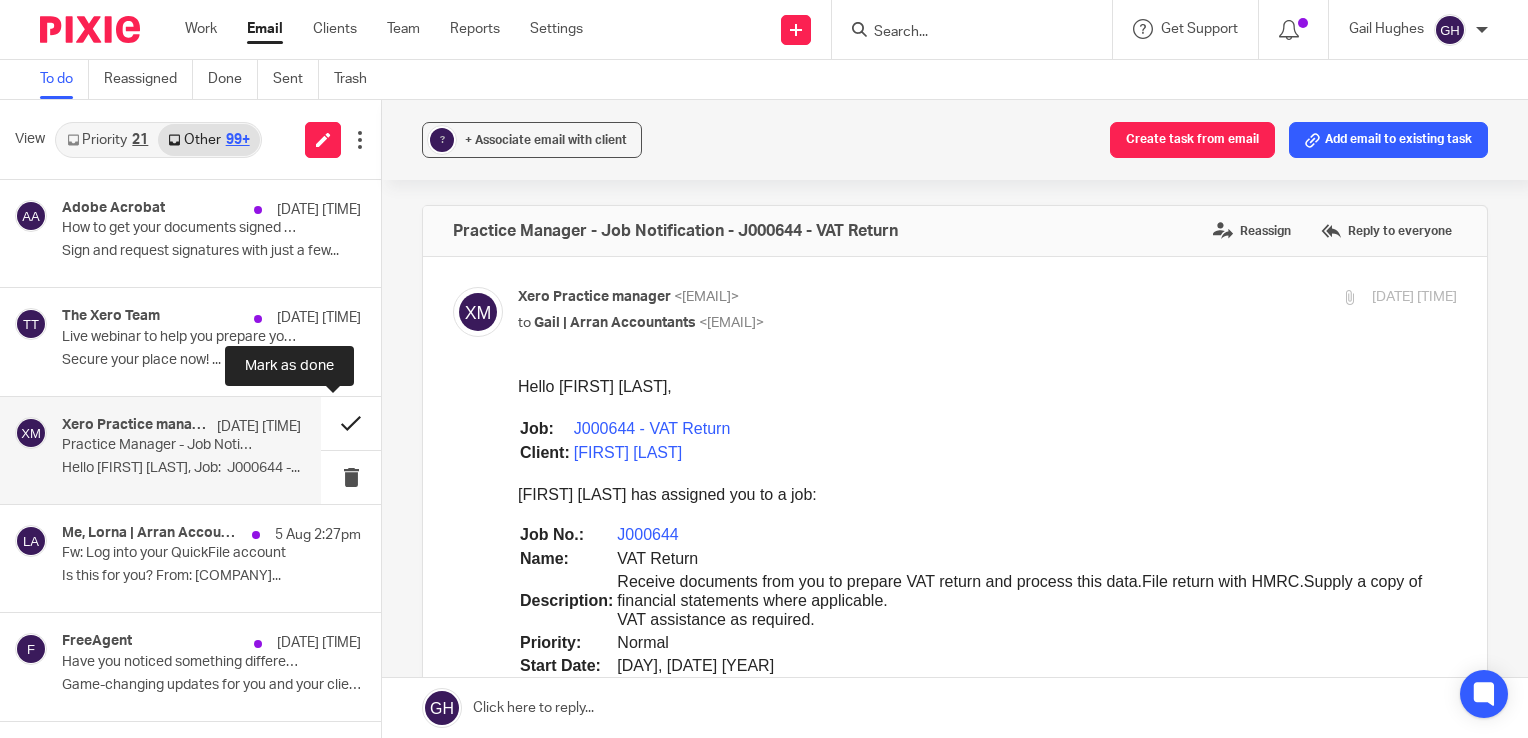click at bounding box center (351, 423) 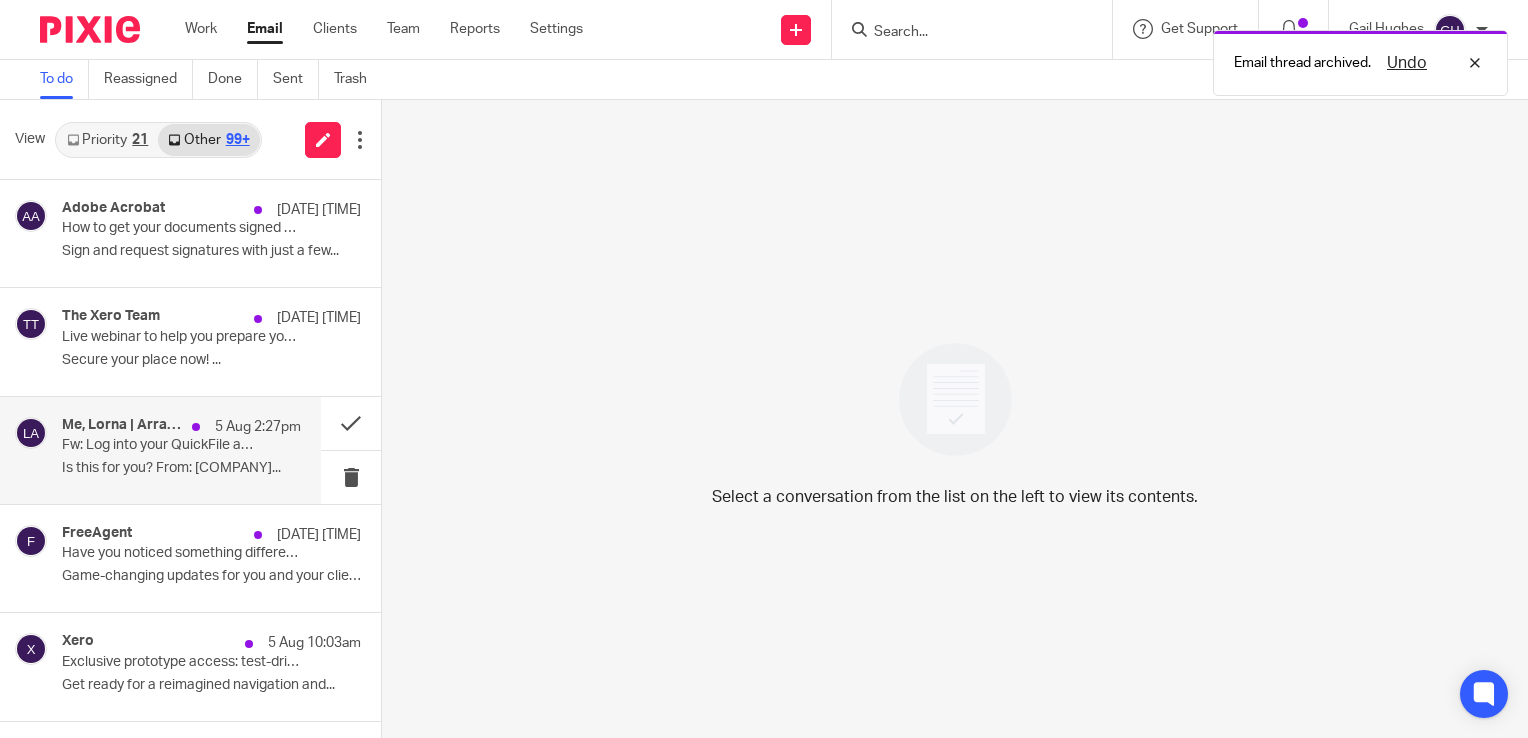 click on "Is this for you?    From: QuickFile..." at bounding box center (181, 468) 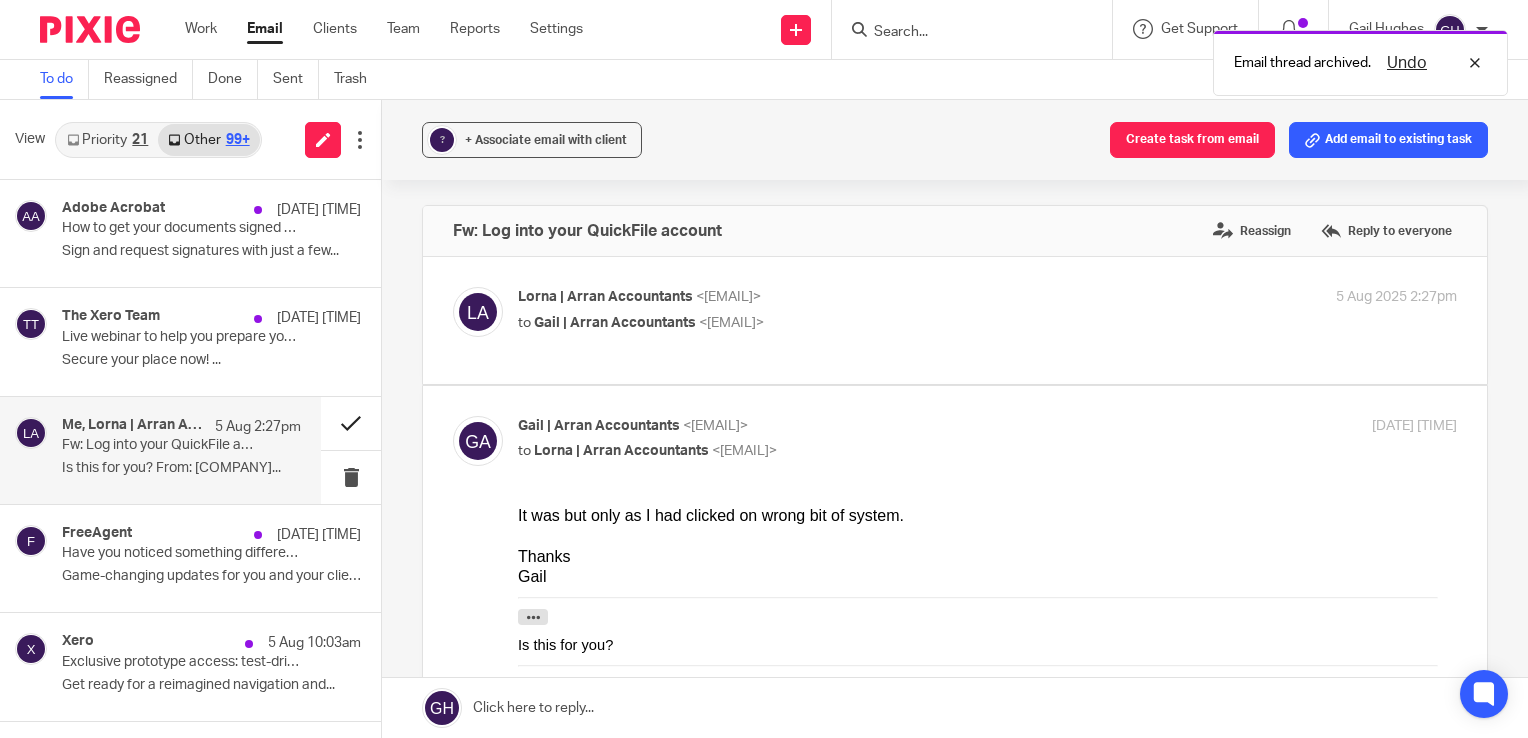 scroll, scrollTop: 0, scrollLeft: 0, axis: both 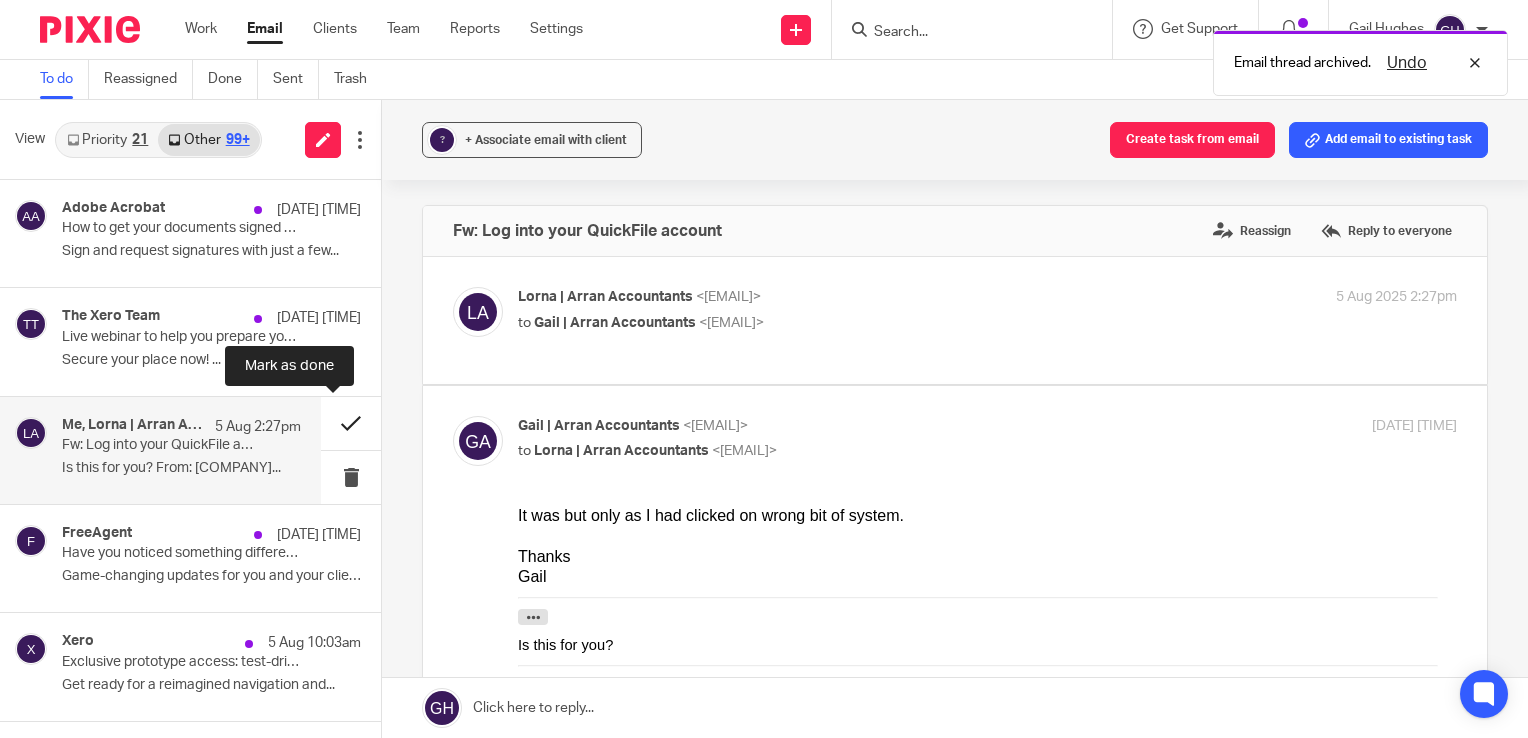 click at bounding box center [351, 423] 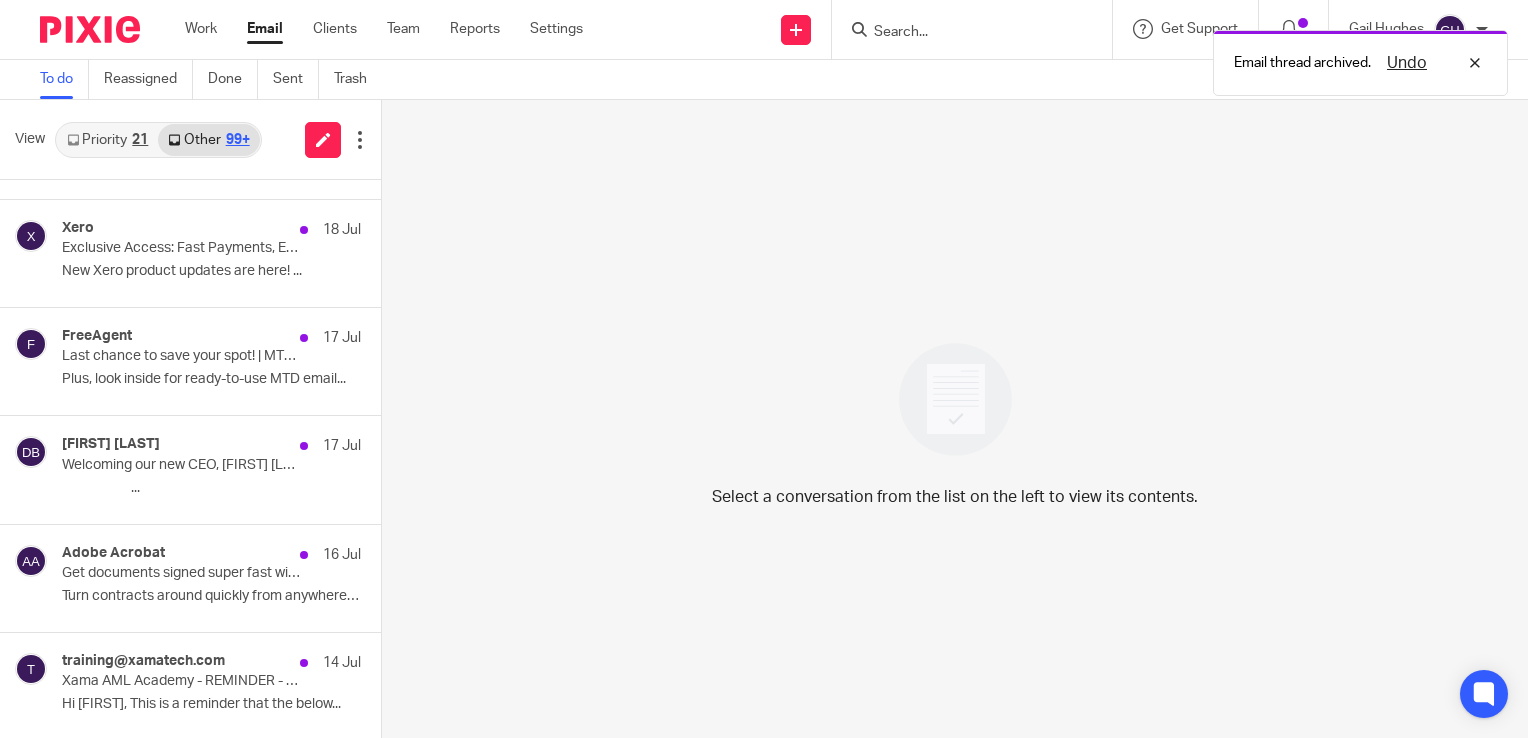 scroll, scrollTop: 744, scrollLeft: 0, axis: vertical 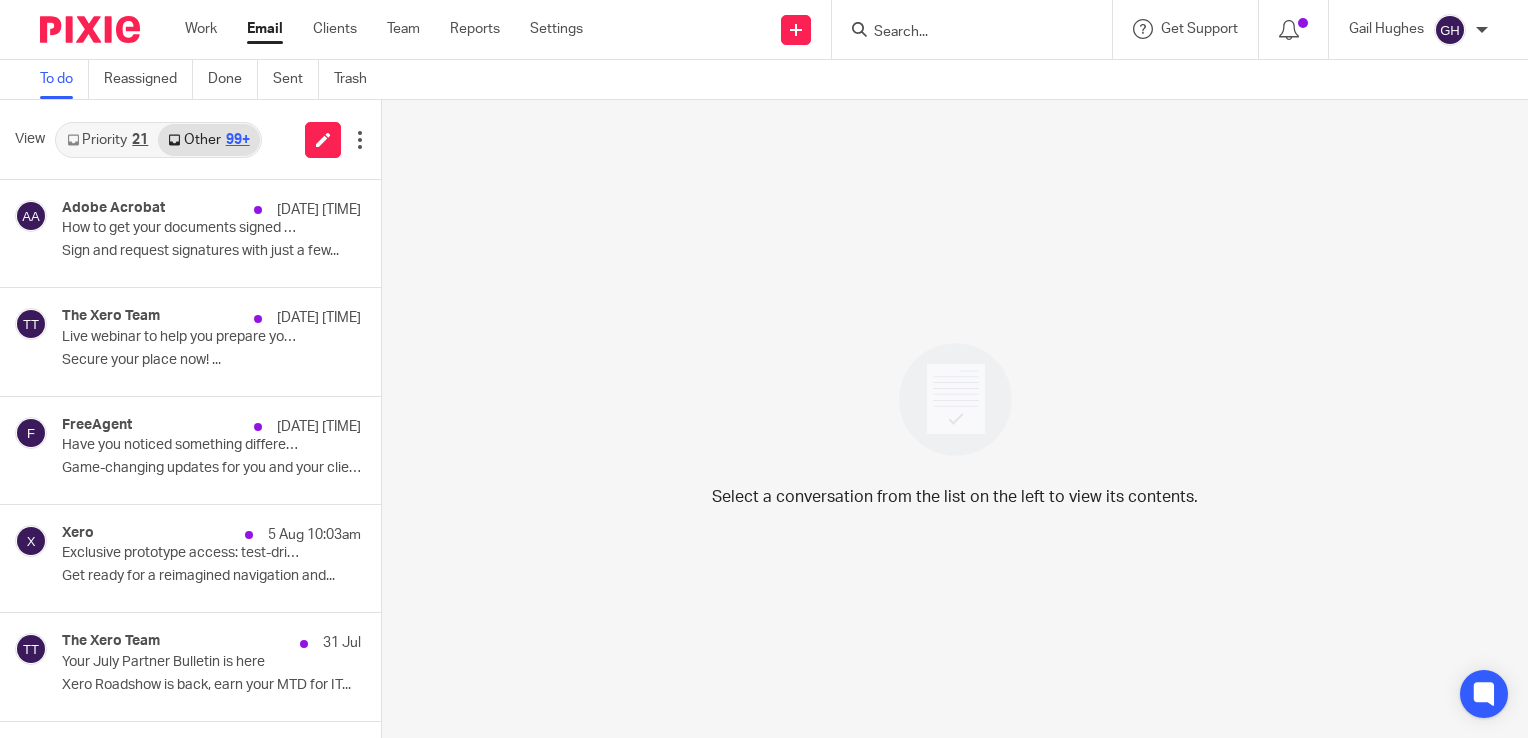 click on "Priority
21" at bounding box center (107, 140) 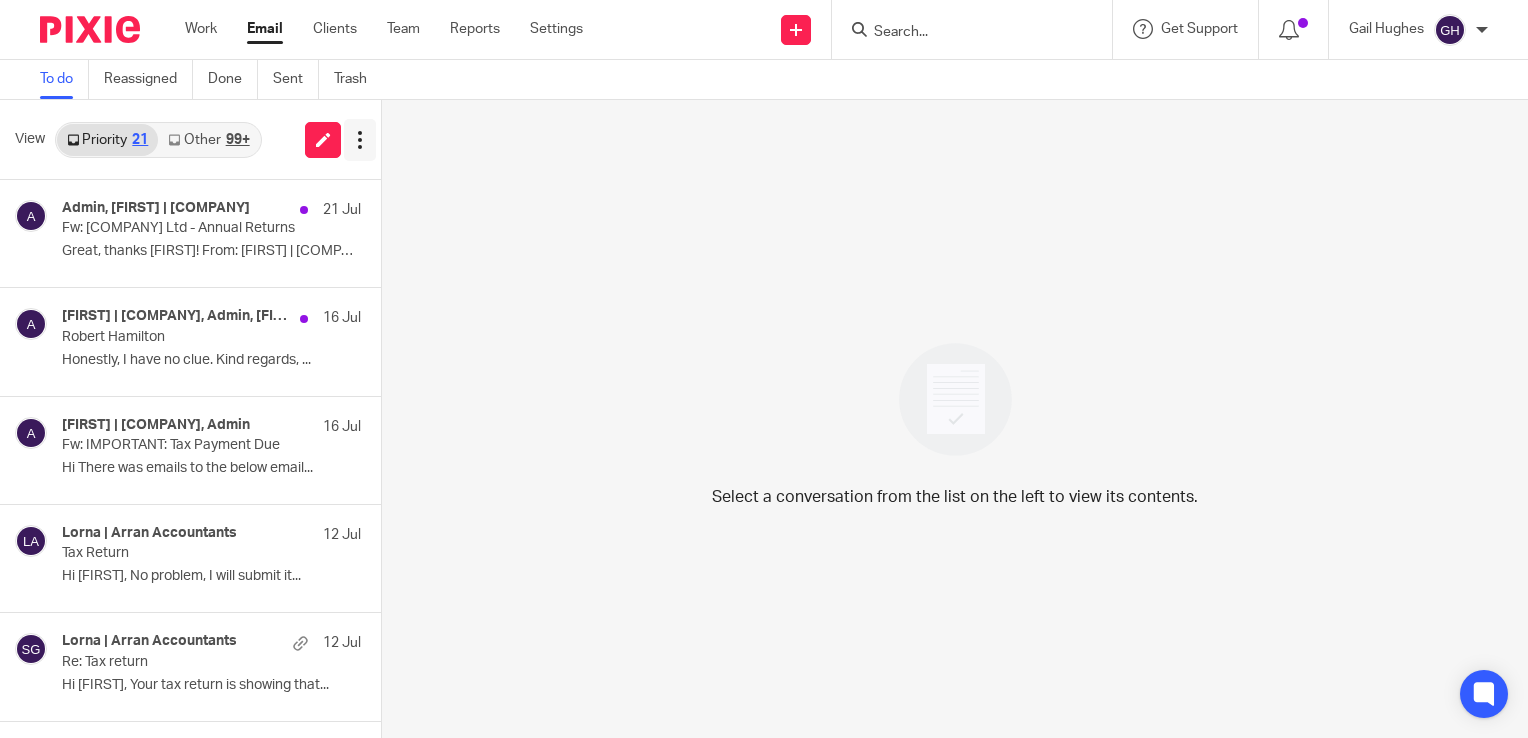 click at bounding box center (360, 140) 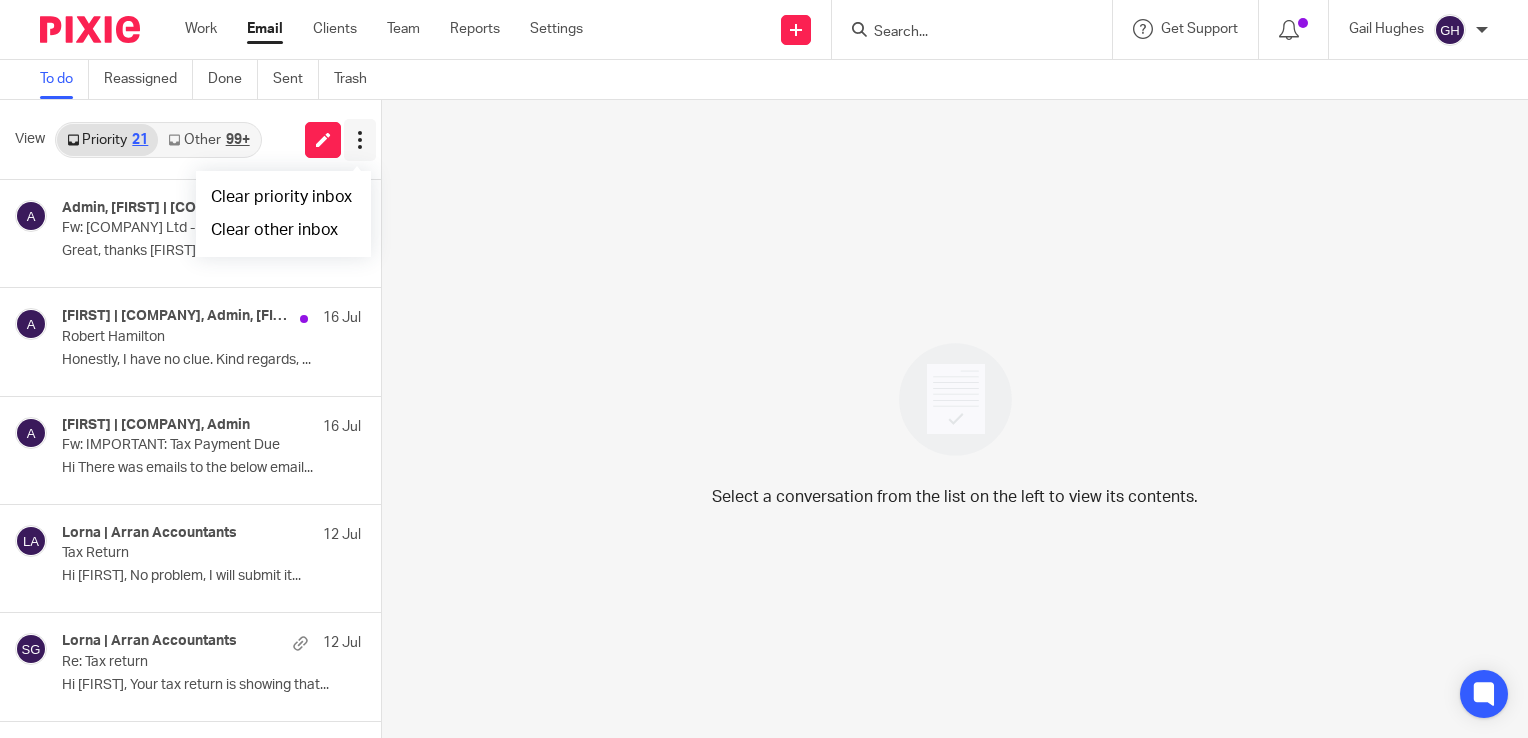 click at bounding box center [360, 140] 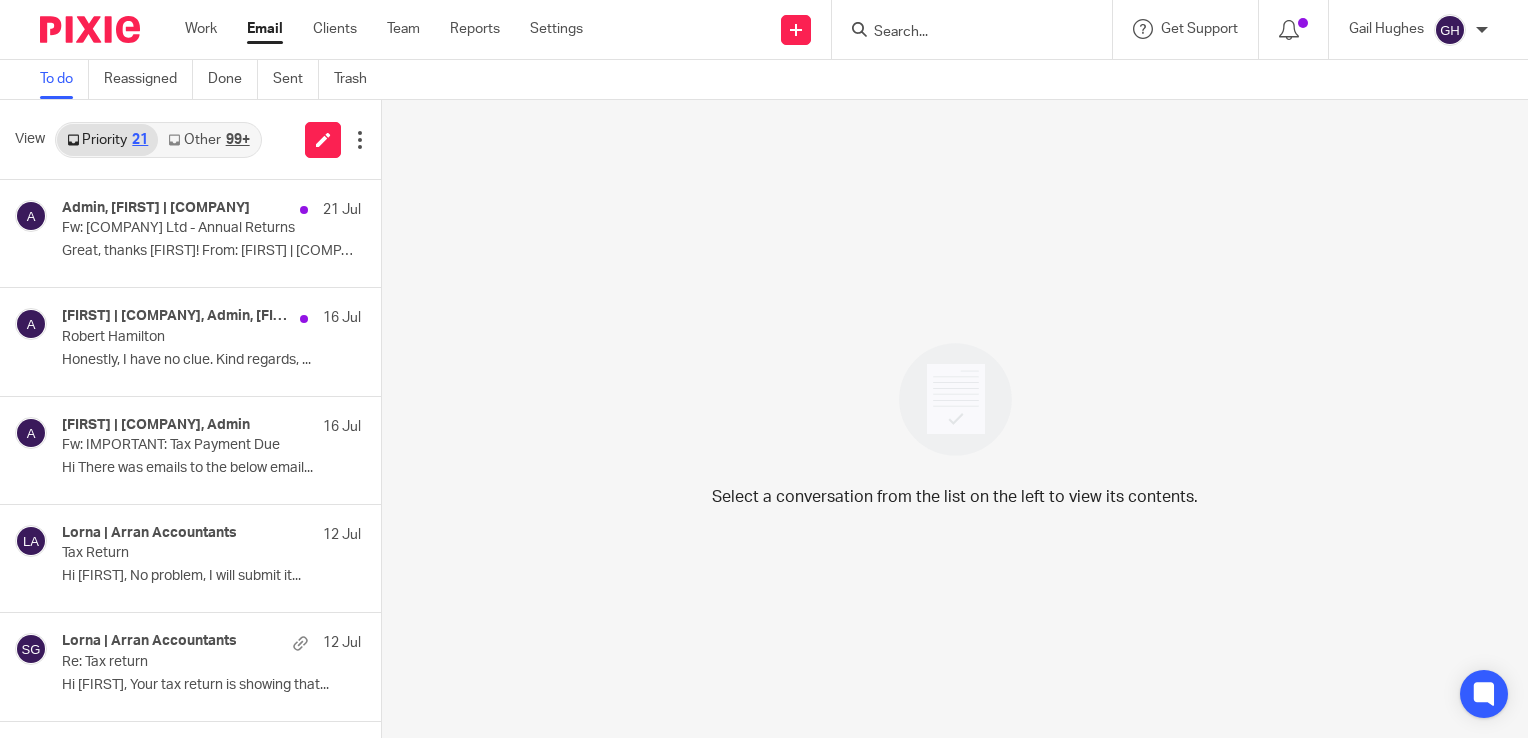 click on "Select a conversation from the list on the left to view its contents." at bounding box center (955, 419) 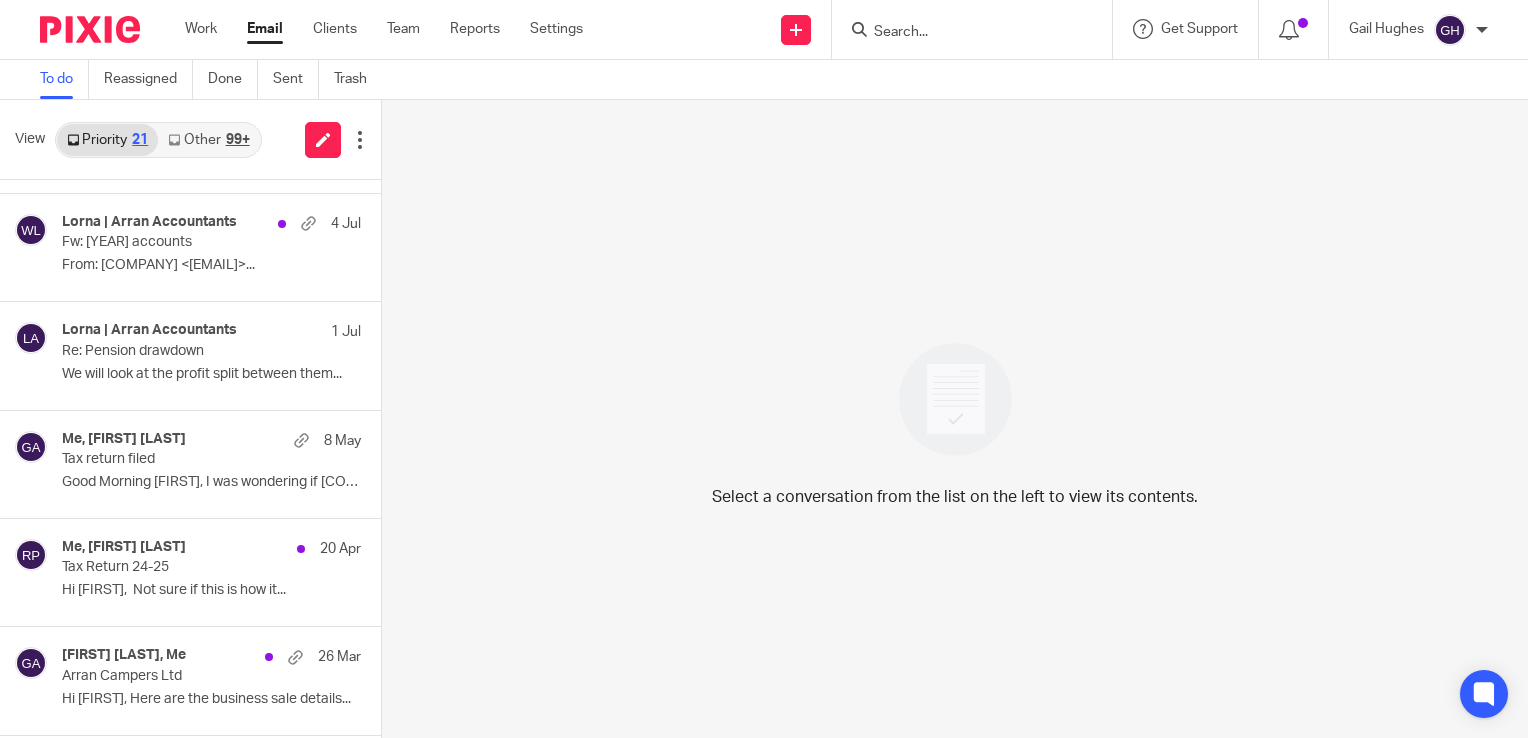 scroll, scrollTop: 0, scrollLeft: 0, axis: both 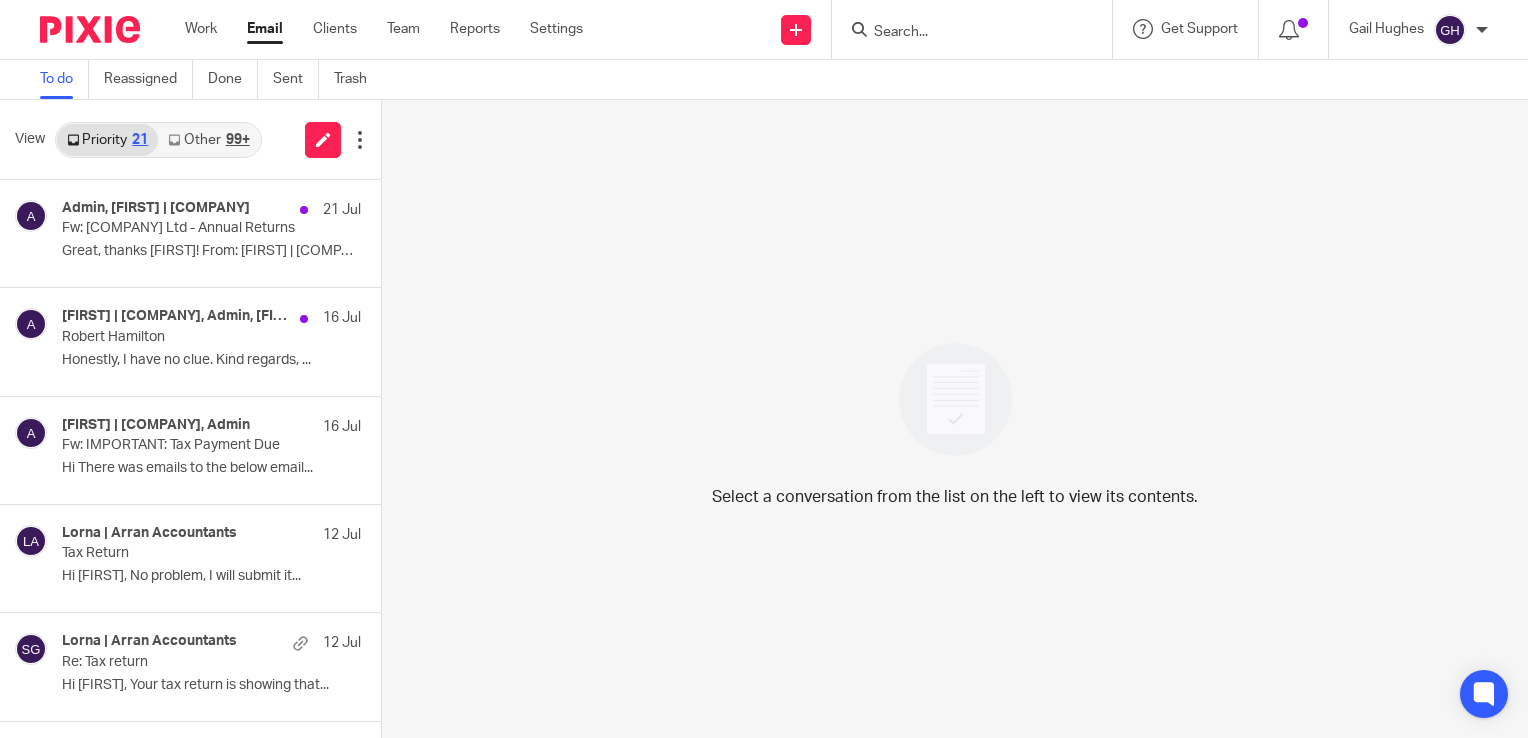 click on "Other
99+" at bounding box center (208, 140) 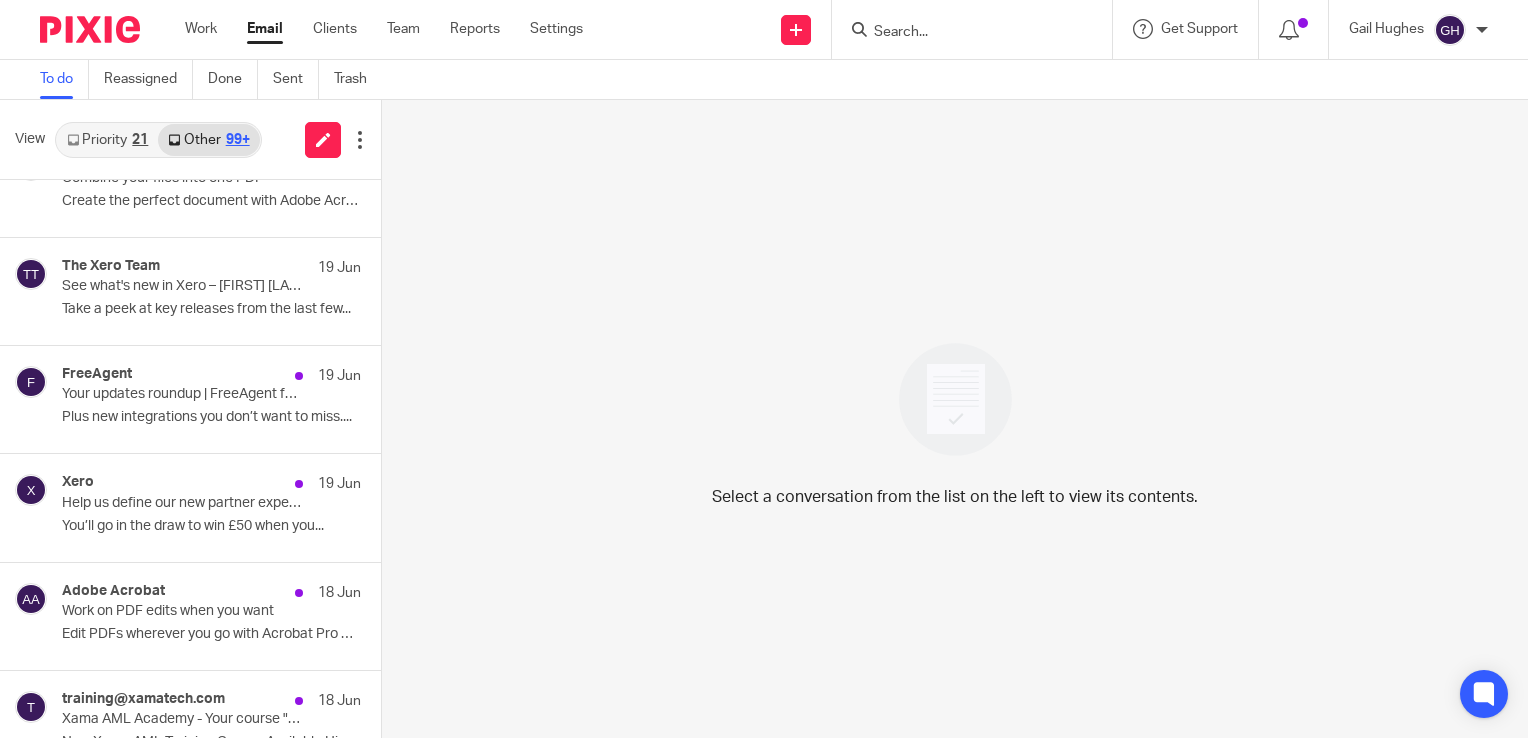 scroll, scrollTop: 2296, scrollLeft: 0, axis: vertical 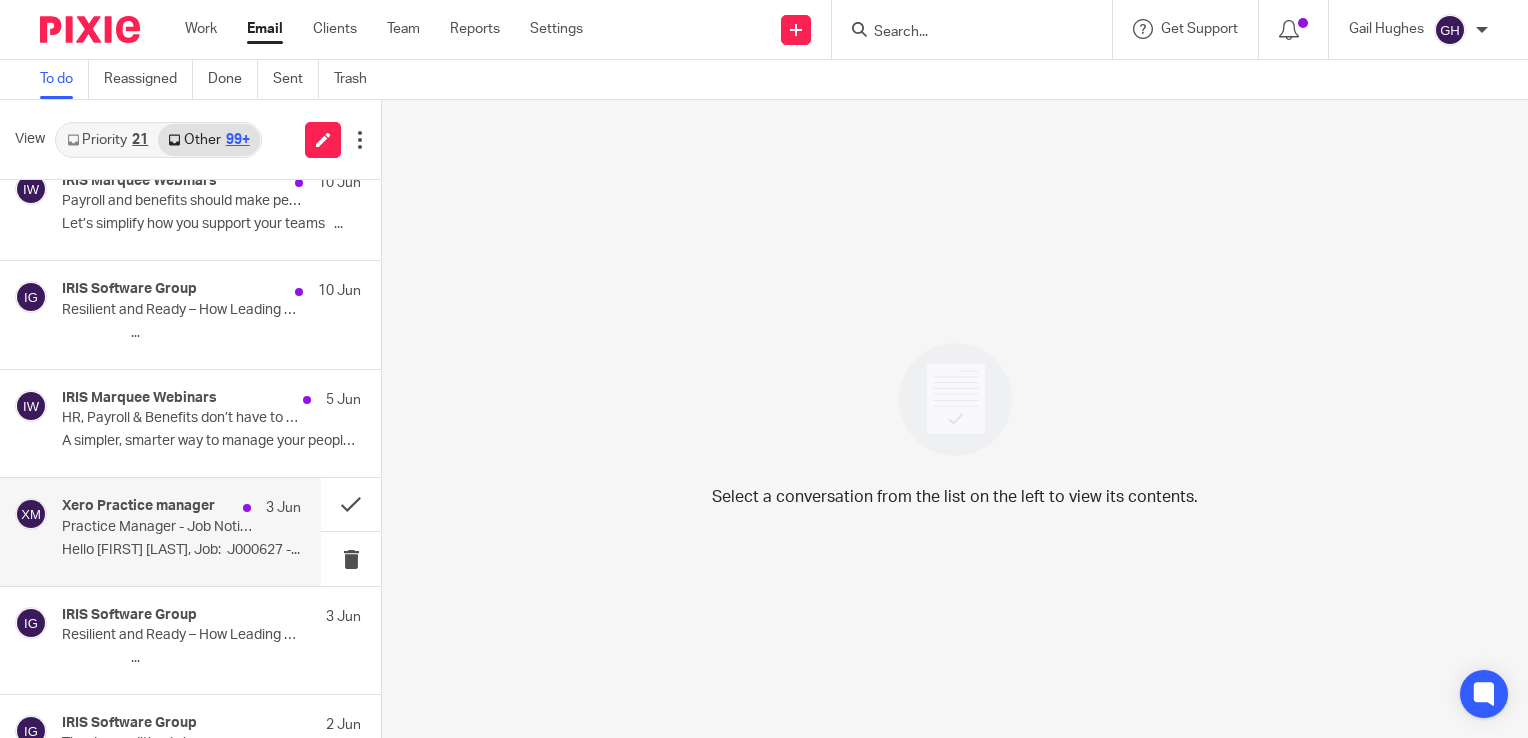 click on "Xero Practice manager
3 Jun   Practice Manager - Job Notification - J000627 - Monthly payroll   Hello Gail Hughes,    Job:  J000627 -..." at bounding box center (181, 531) 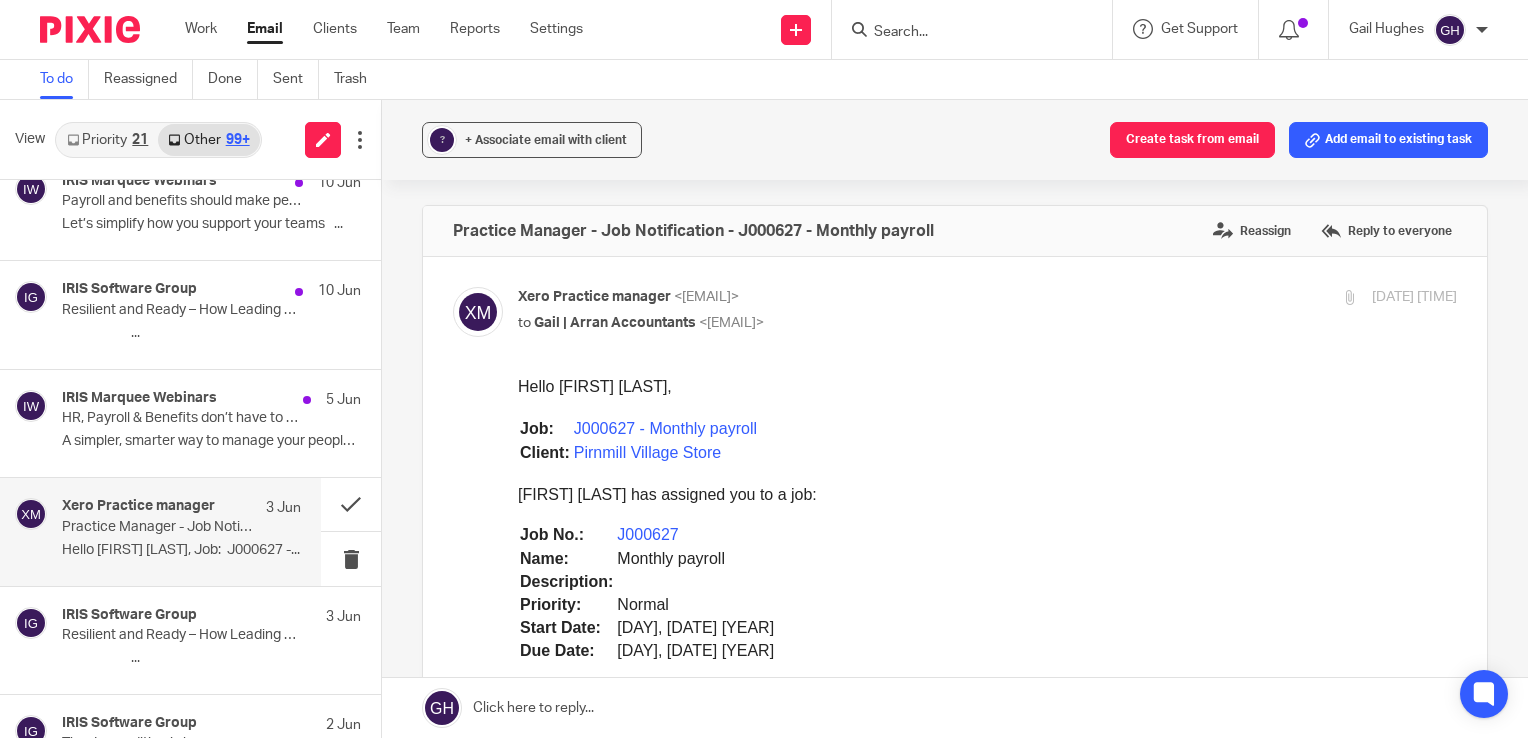 scroll, scrollTop: 0, scrollLeft: 0, axis: both 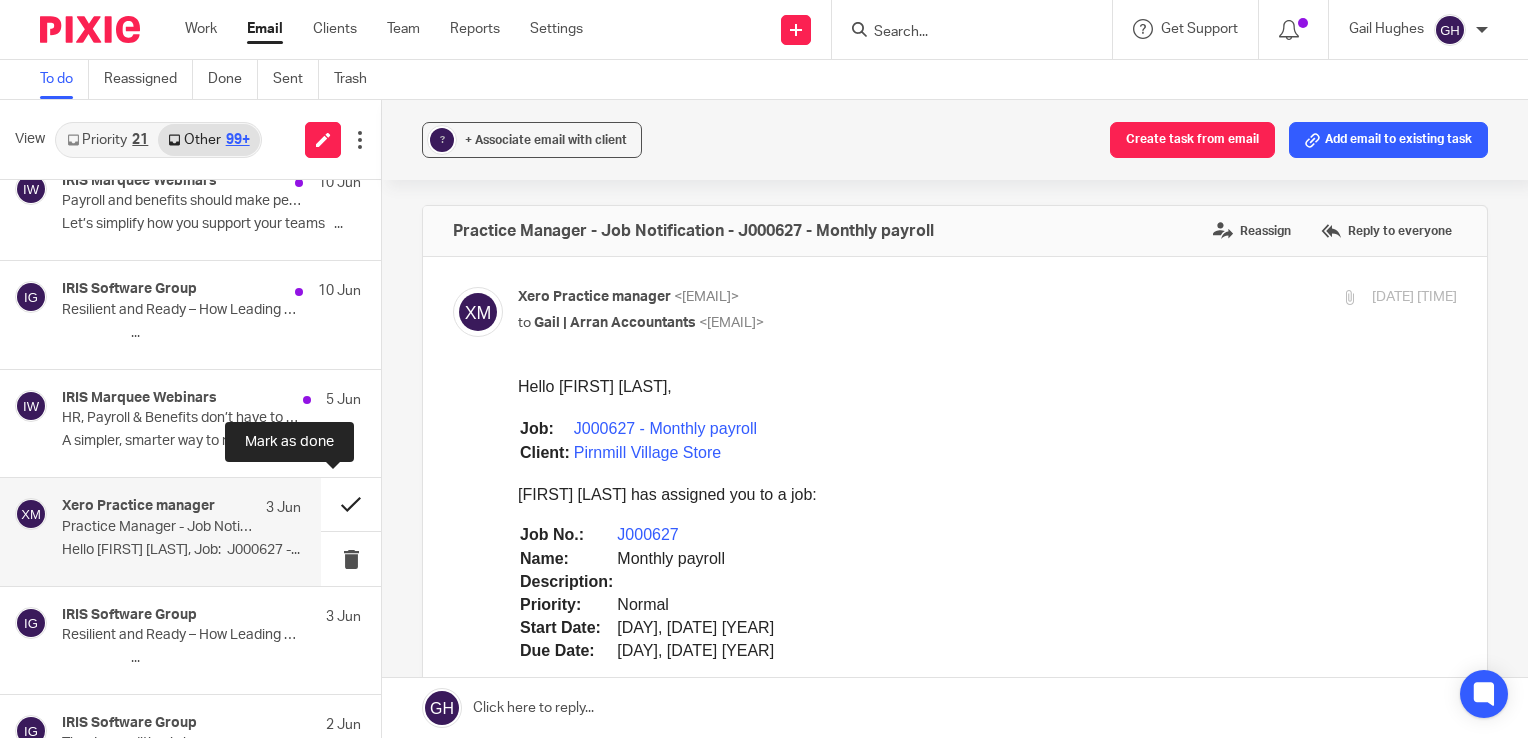 click at bounding box center (351, 504) 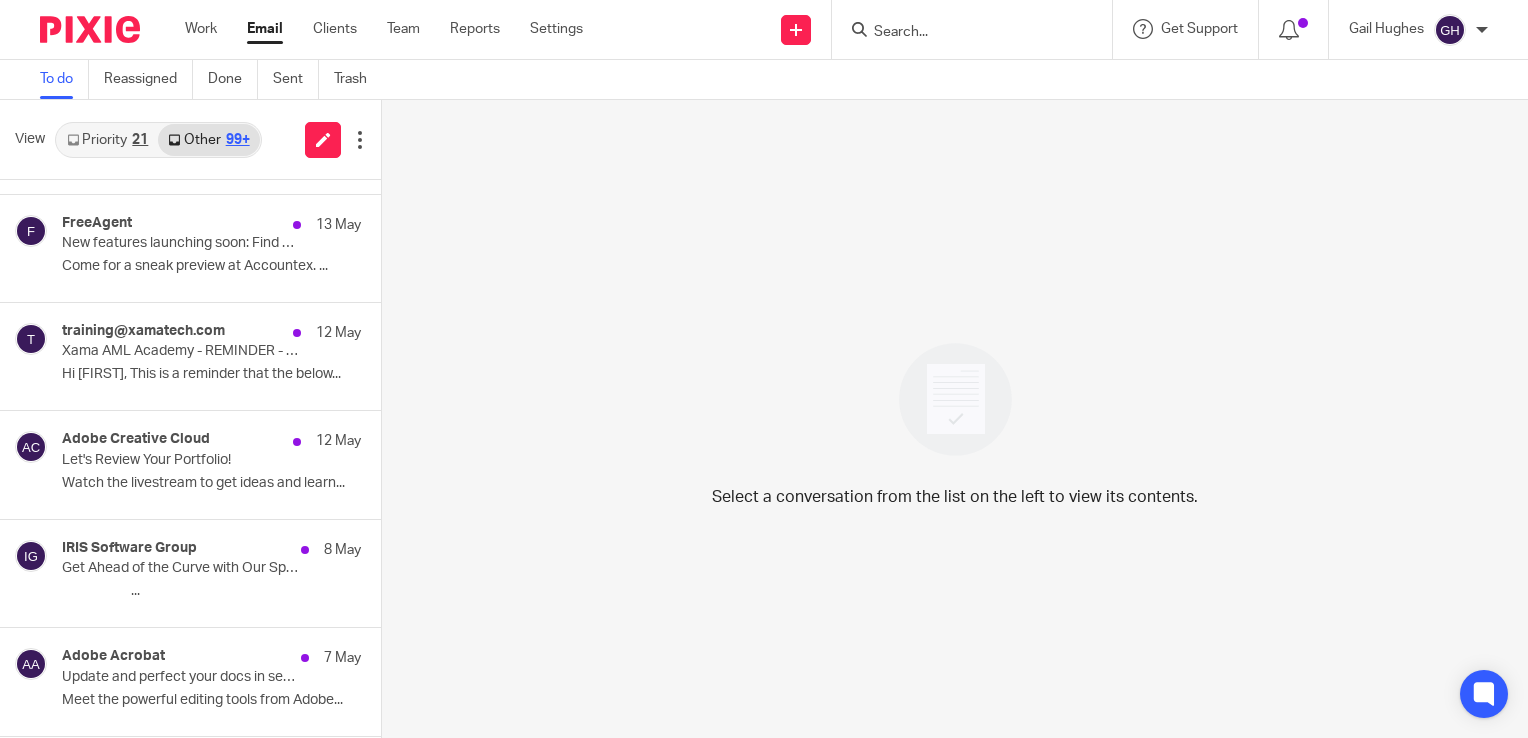 scroll, scrollTop: 0, scrollLeft: 0, axis: both 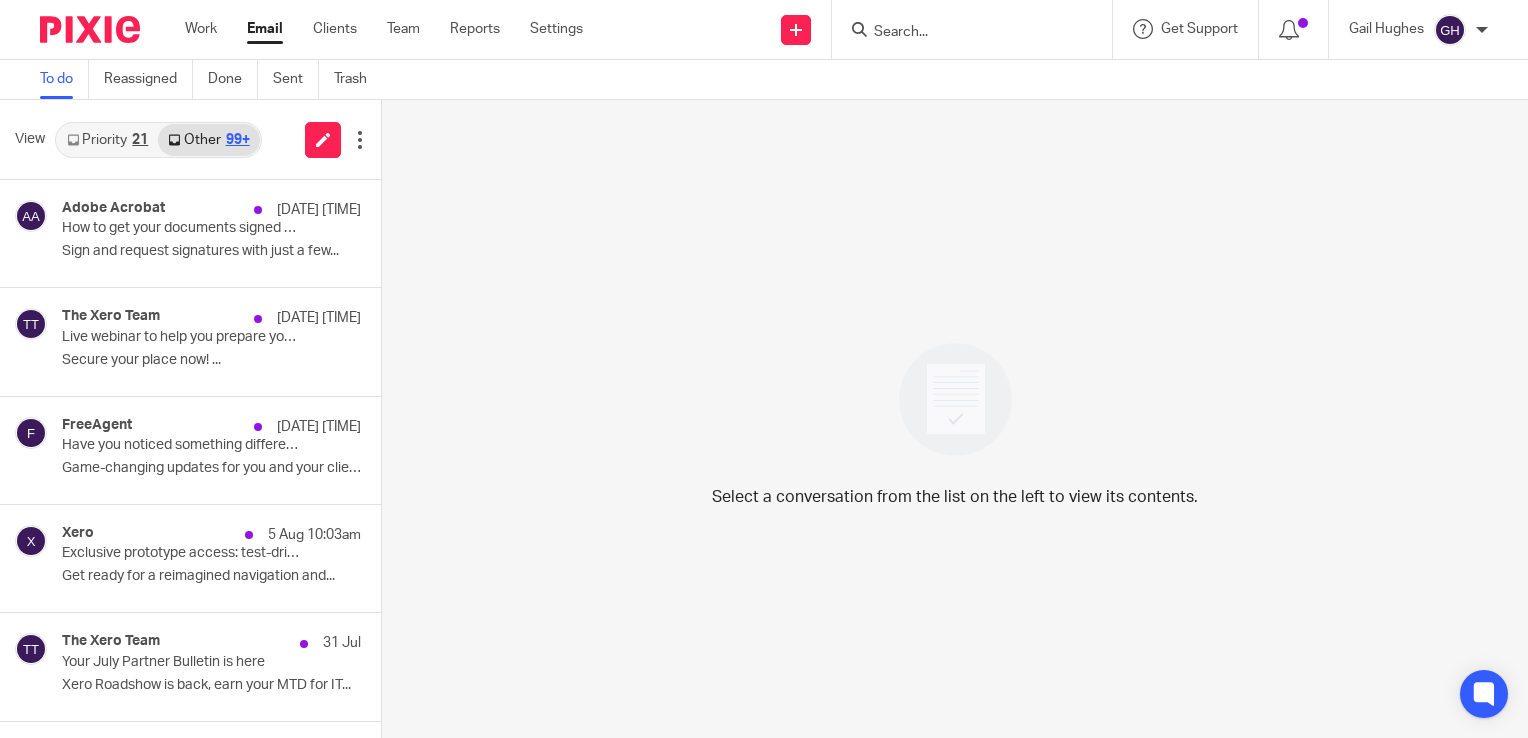 click at bounding box center [73, 140] 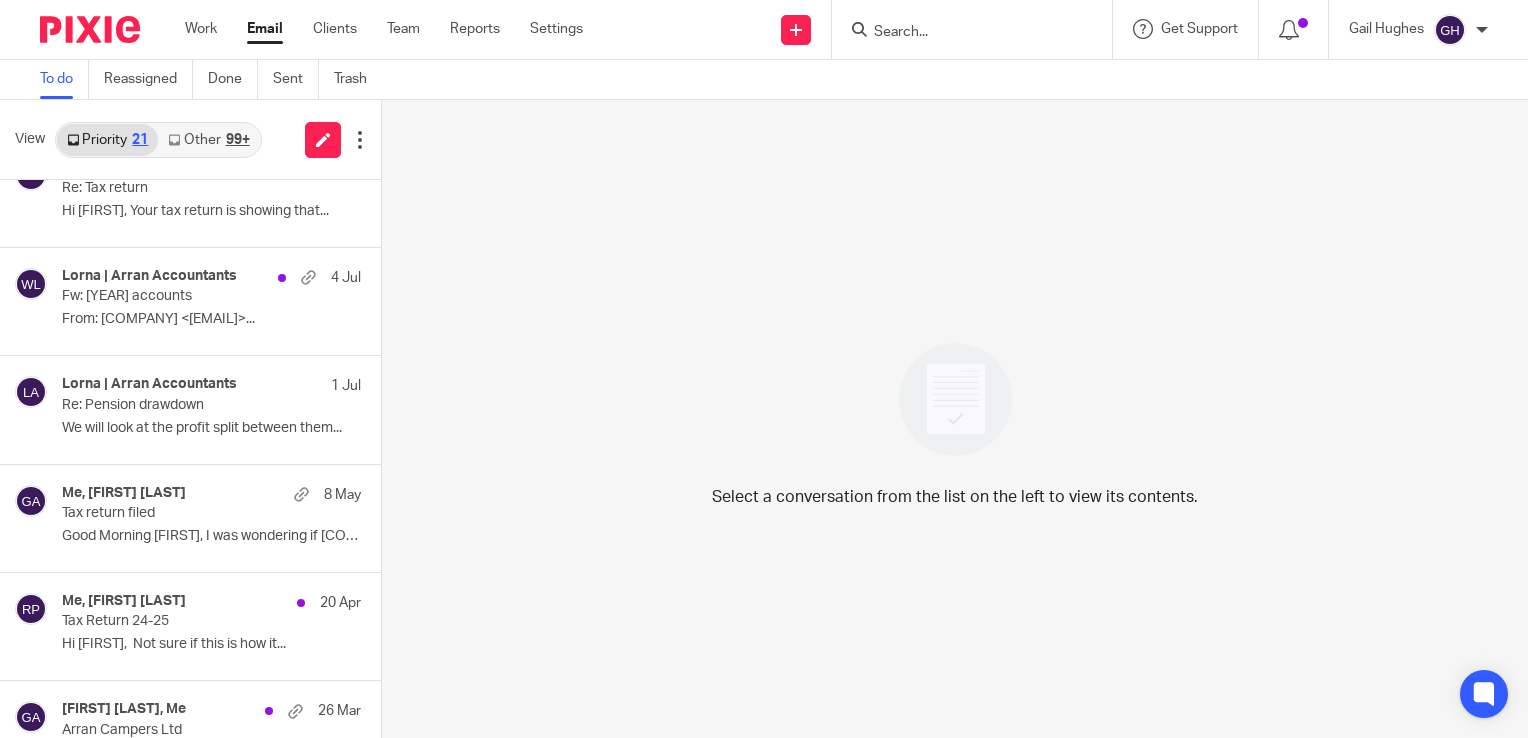 scroll, scrollTop: 468, scrollLeft: 0, axis: vertical 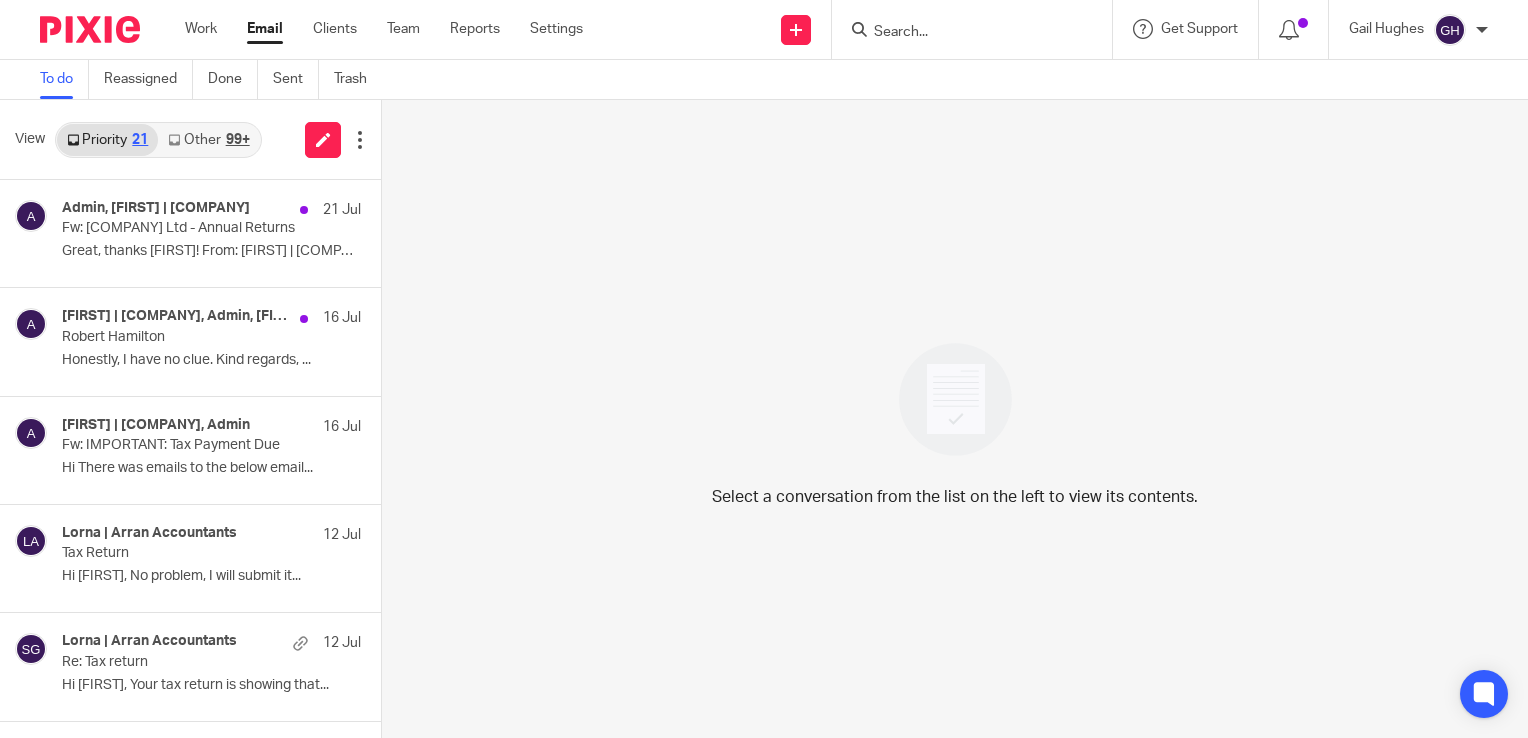 click on "Other
99+" at bounding box center (208, 140) 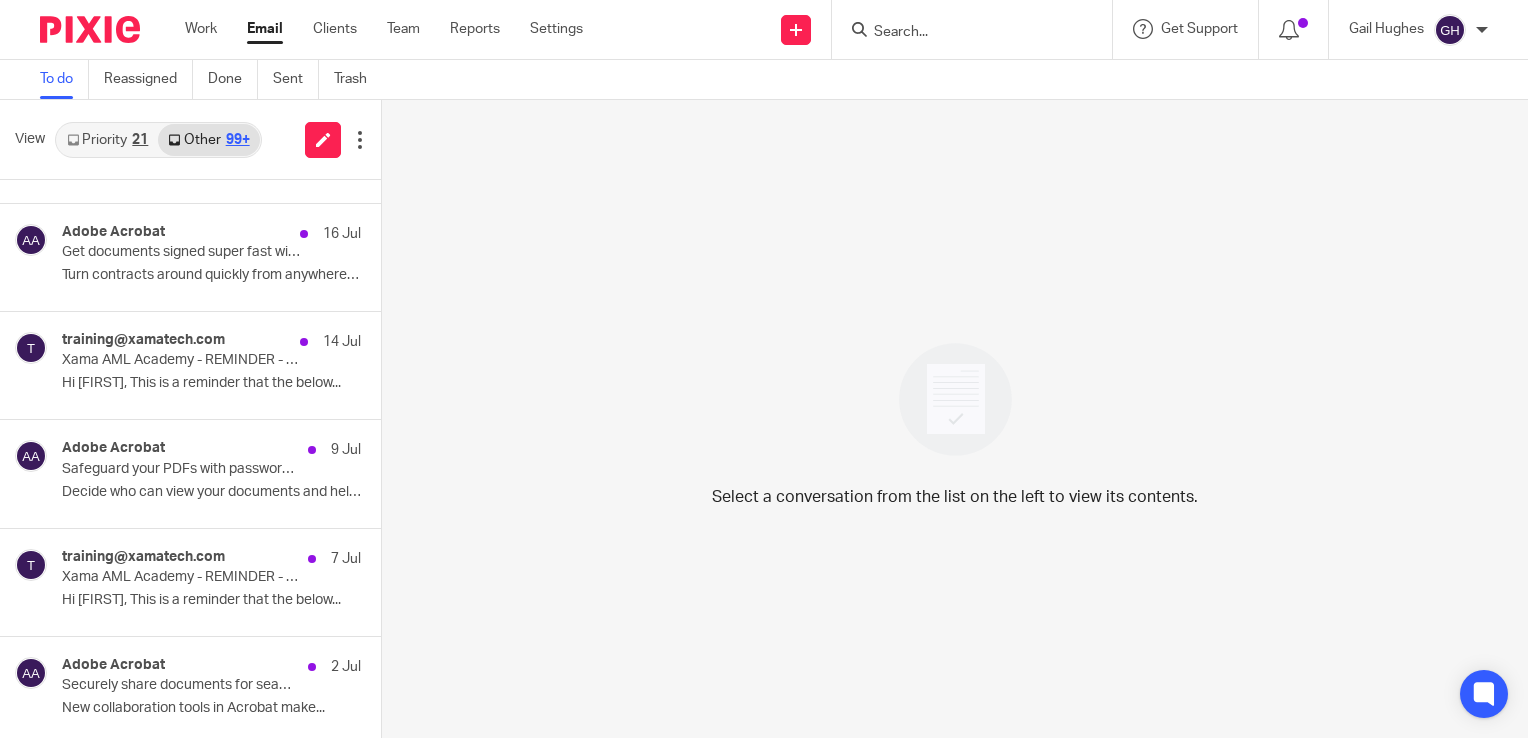 scroll, scrollTop: 359, scrollLeft: 0, axis: vertical 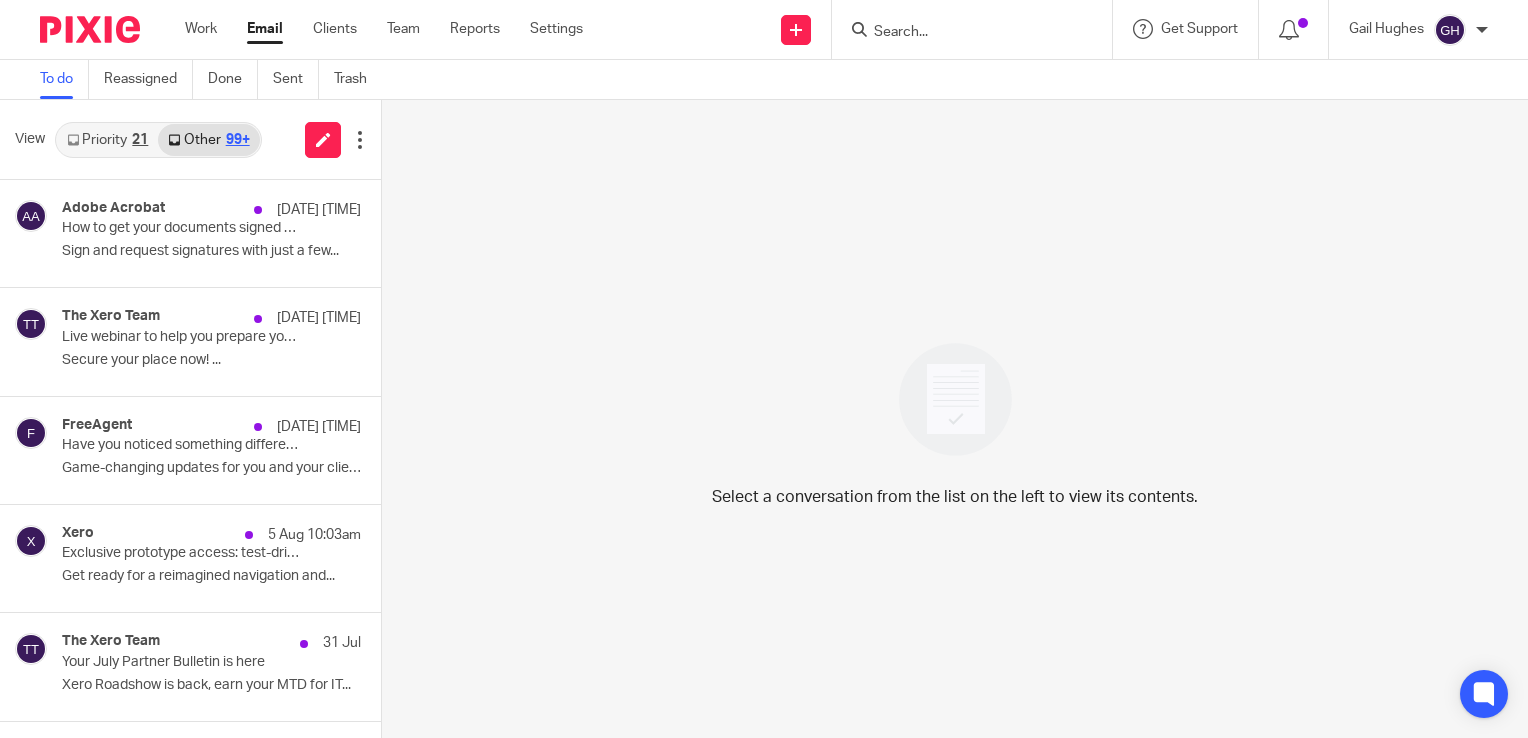 click on "Priority
21" at bounding box center (107, 140) 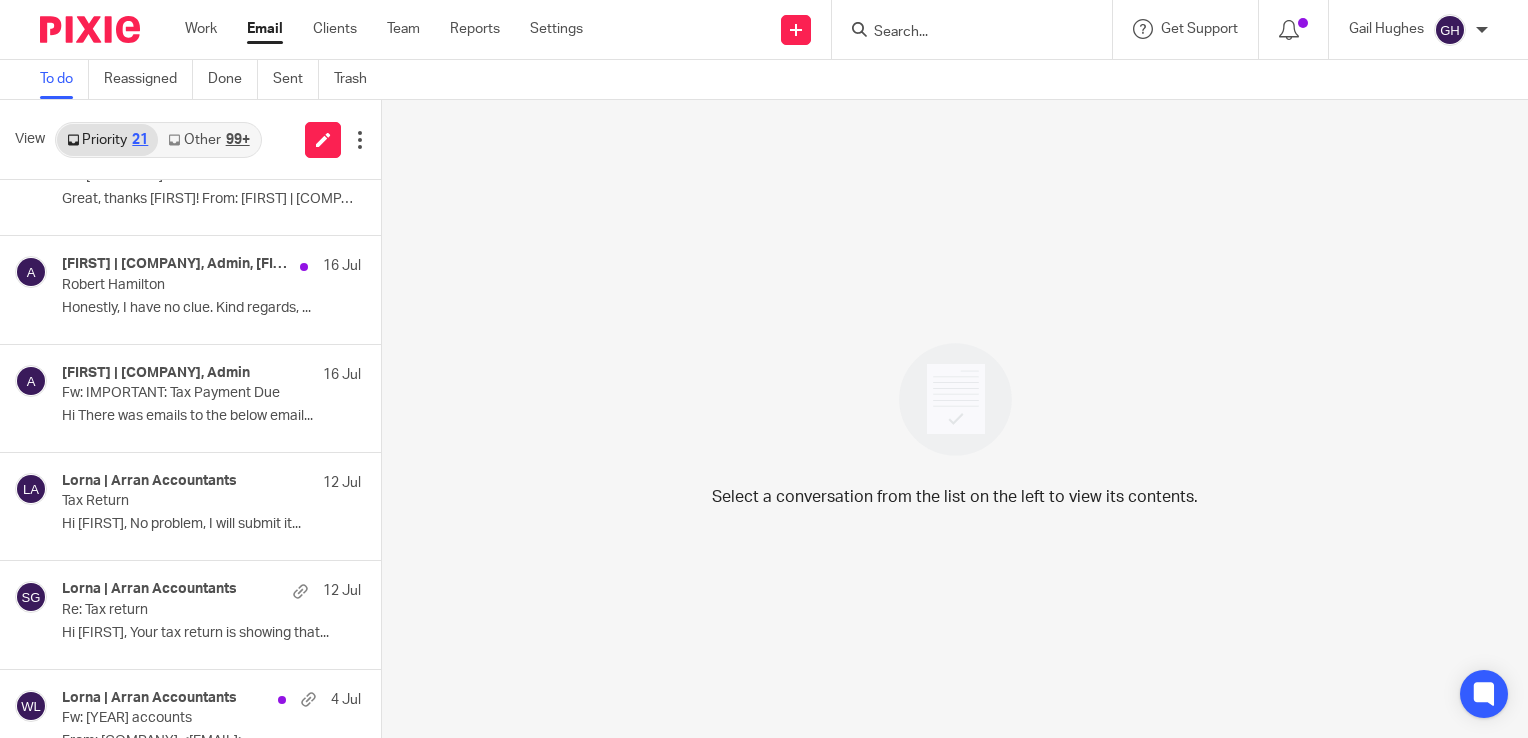 scroll, scrollTop: 0, scrollLeft: 0, axis: both 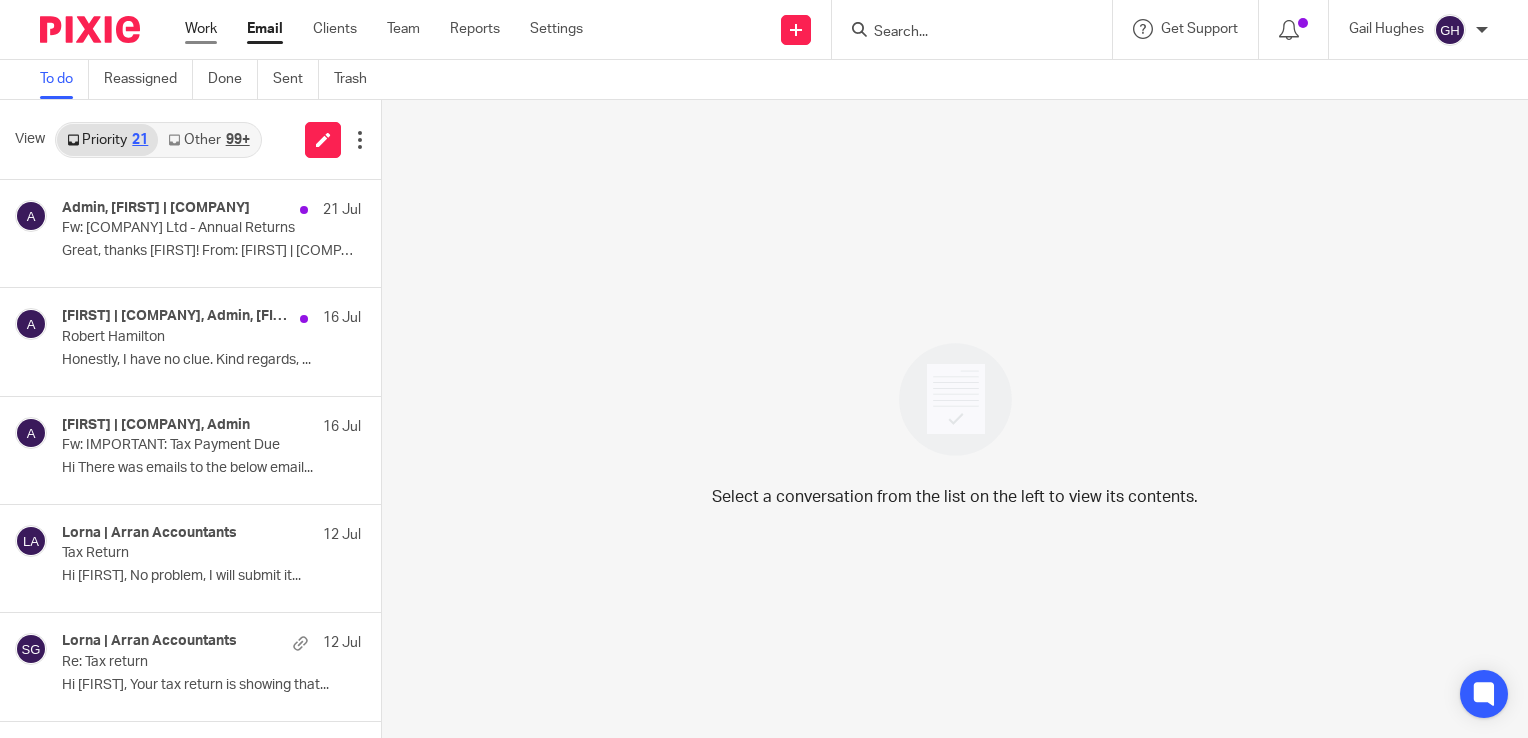 click on "Work" at bounding box center [201, 29] 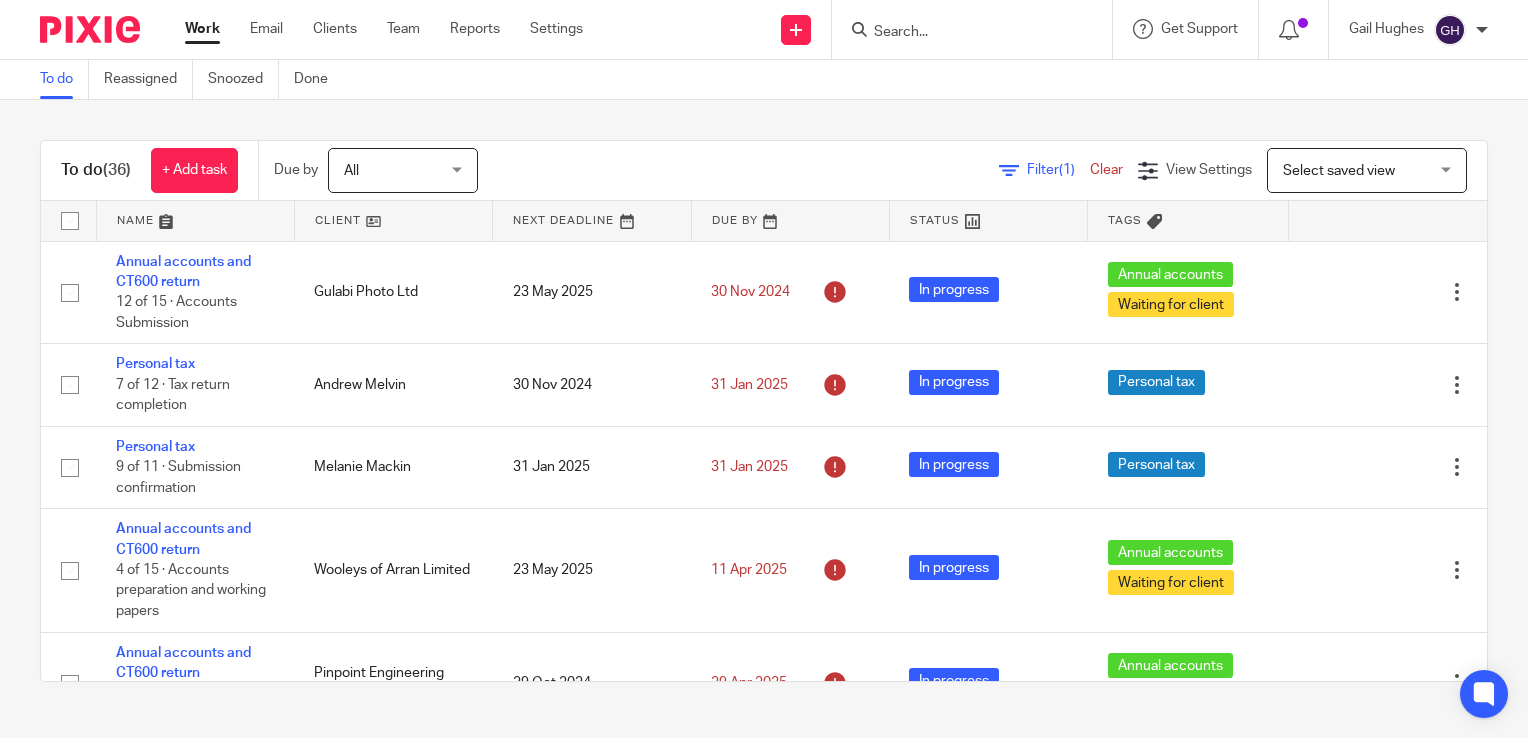 scroll, scrollTop: 0, scrollLeft: 0, axis: both 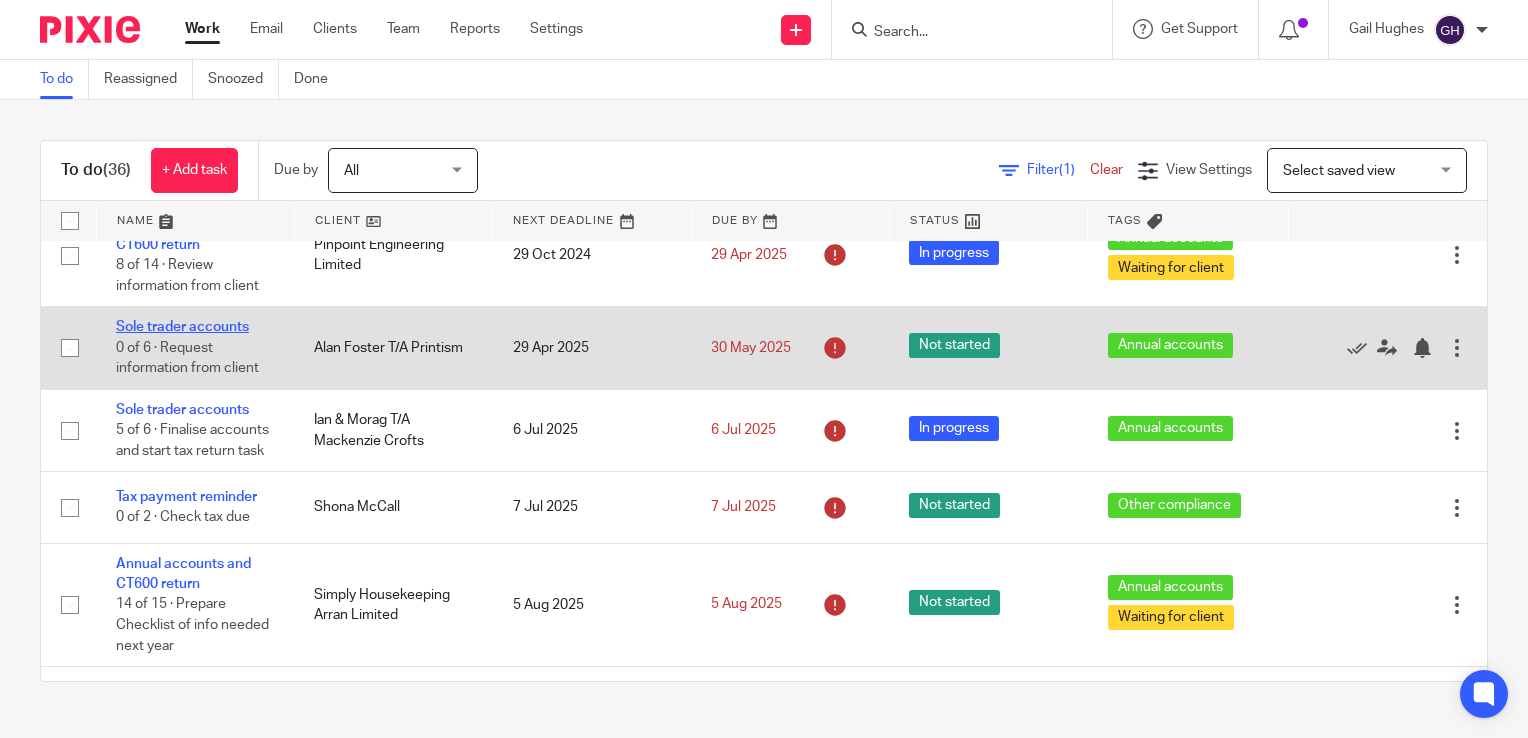 click on "Sole trader accounts" at bounding box center [182, 327] 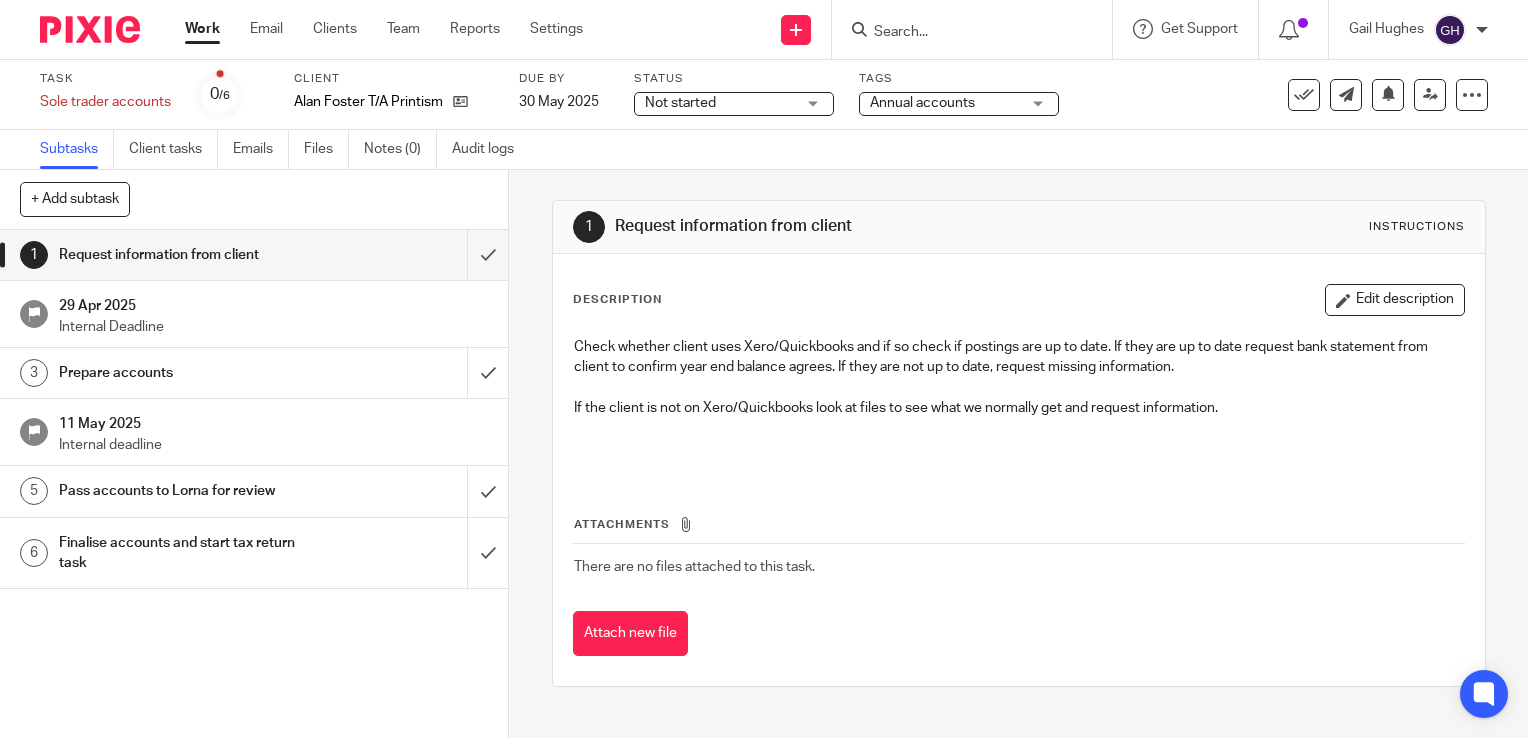 scroll, scrollTop: 0, scrollLeft: 0, axis: both 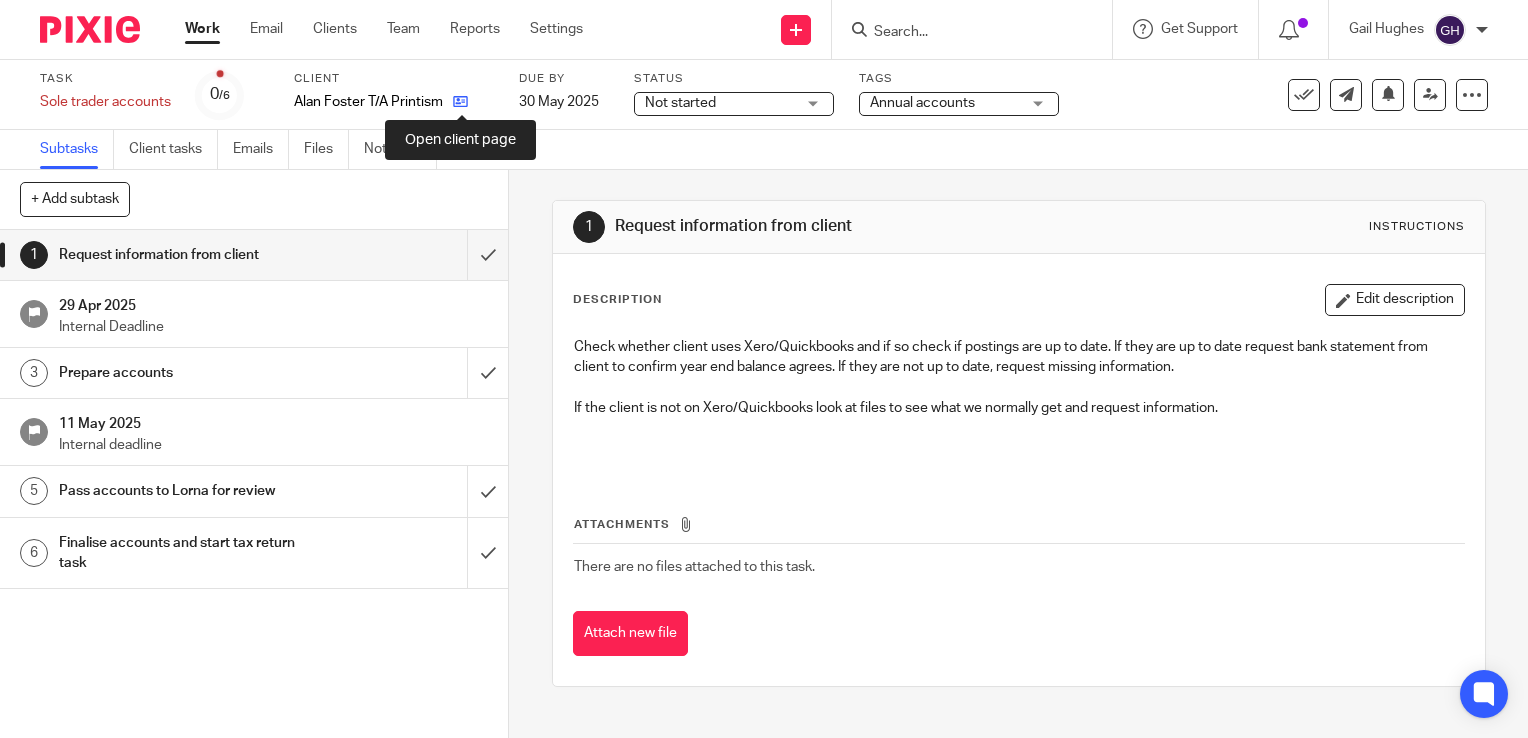 click at bounding box center (460, 101) 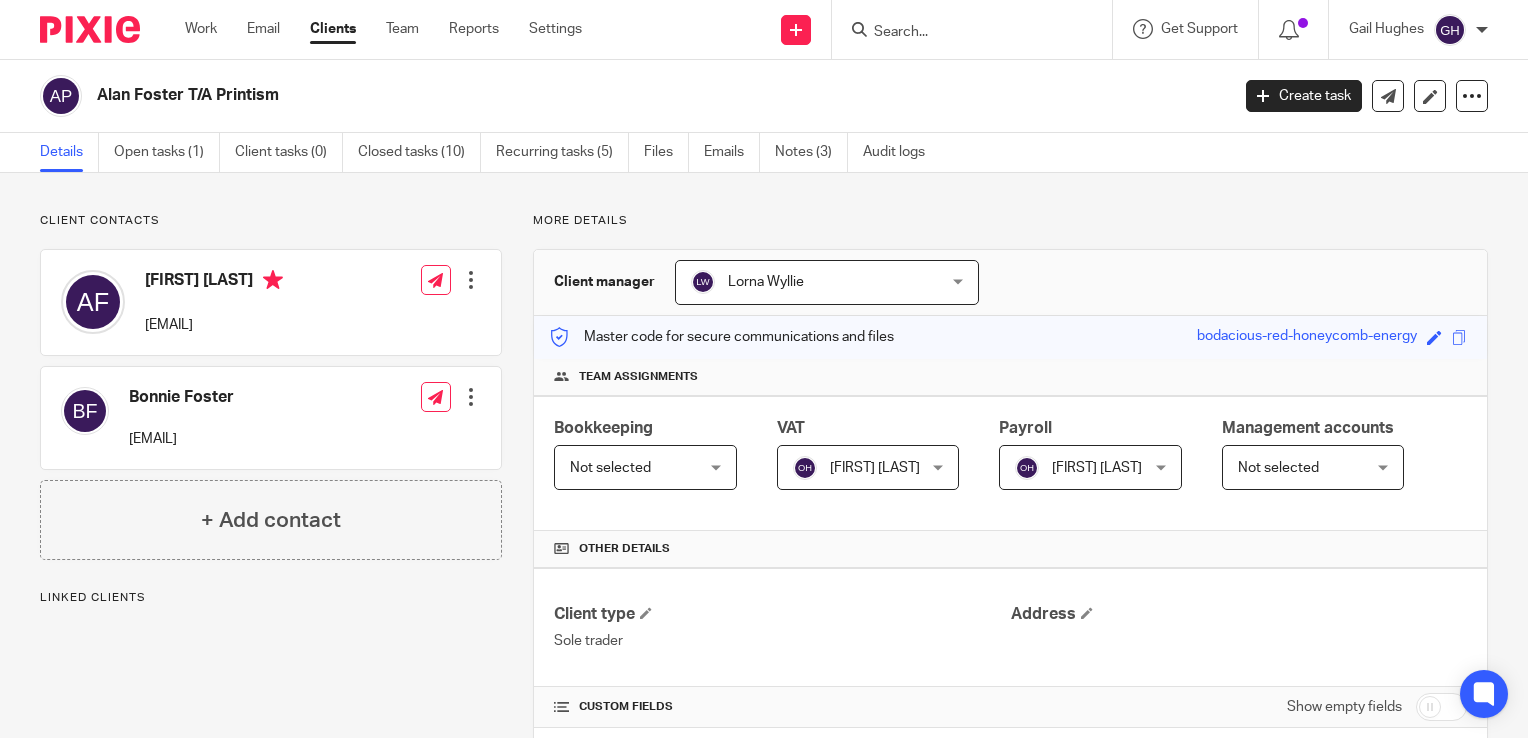 scroll, scrollTop: 0, scrollLeft: 0, axis: both 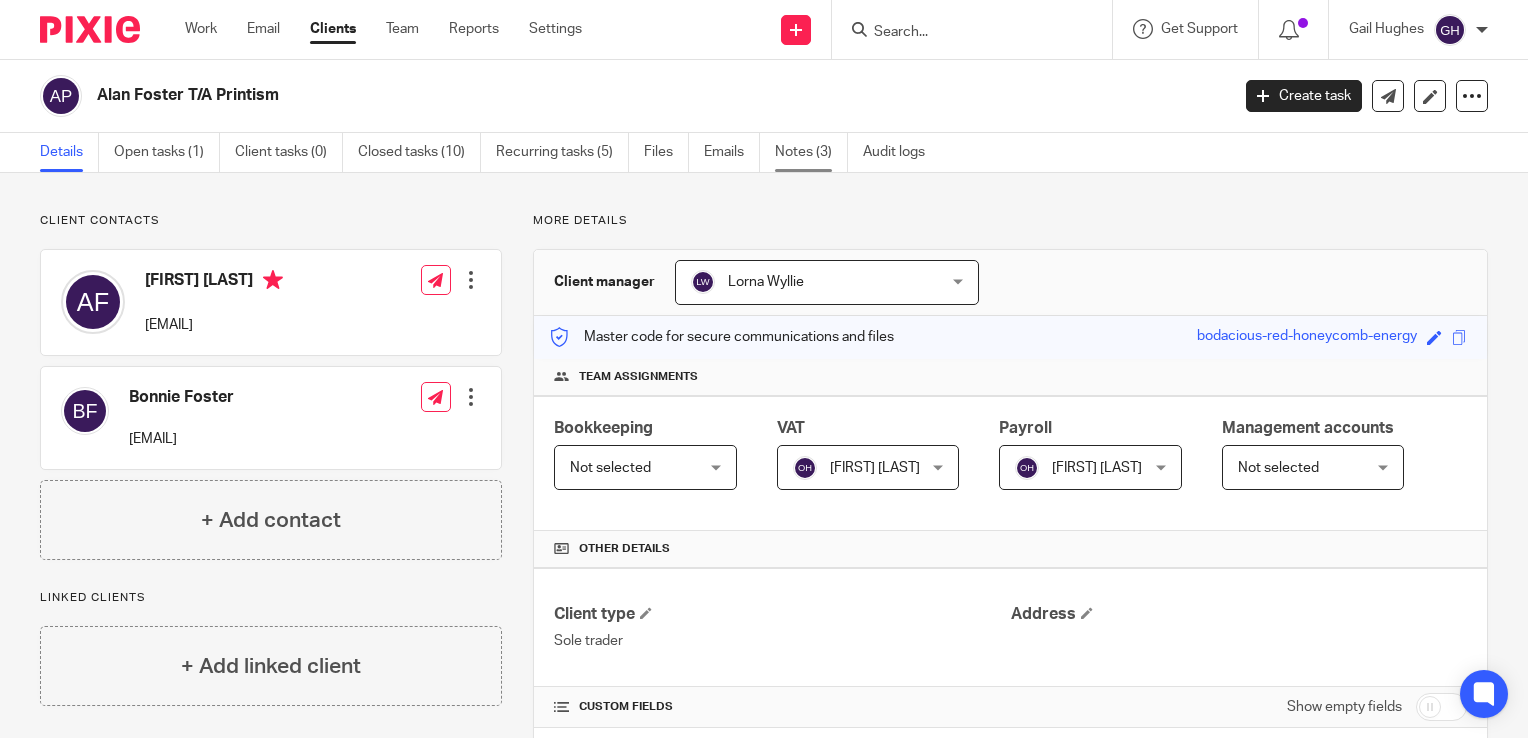click on "Notes (3)" at bounding box center (811, 152) 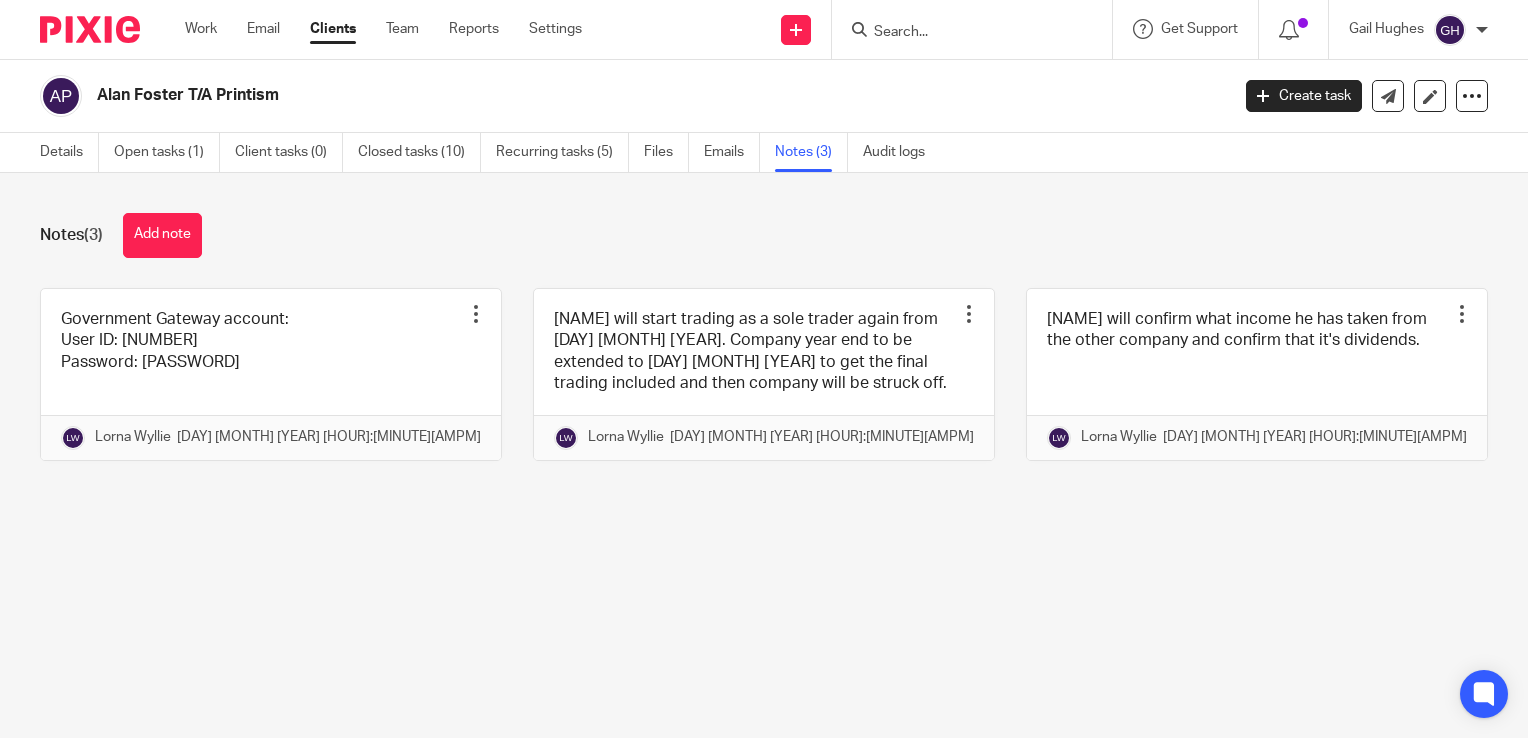 scroll, scrollTop: 0, scrollLeft: 0, axis: both 